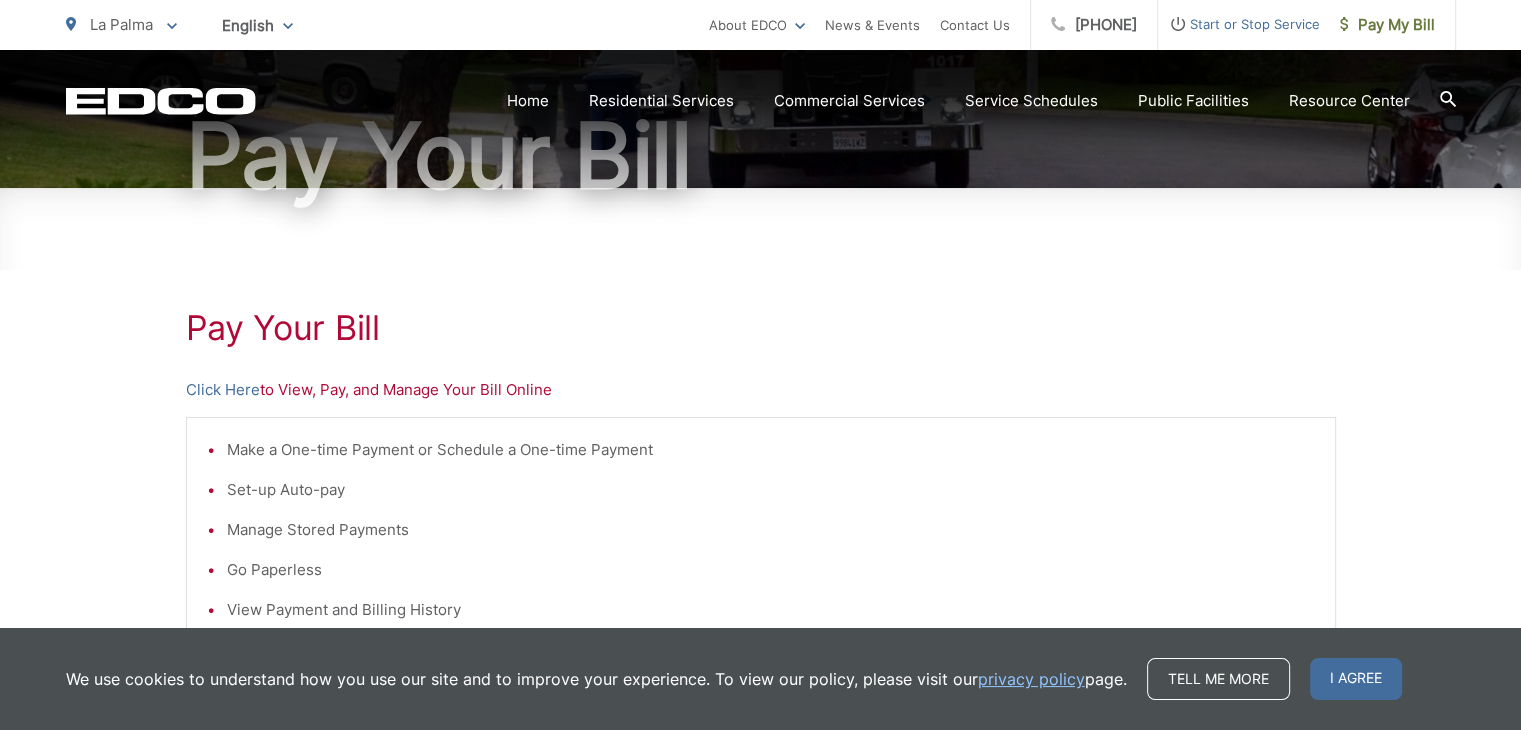scroll, scrollTop: 200, scrollLeft: 0, axis: vertical 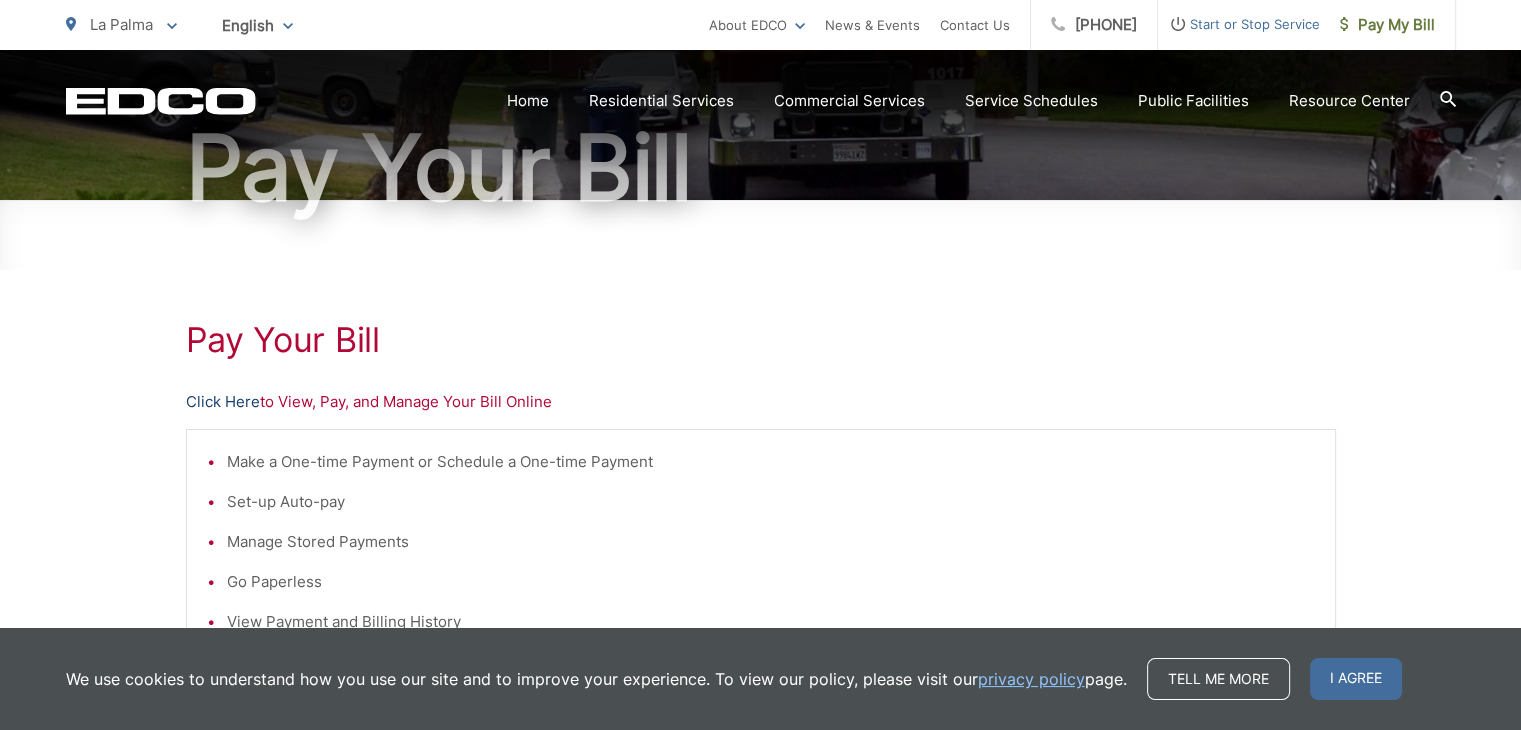 click on "Click Here" at bounding box center (223, 402) 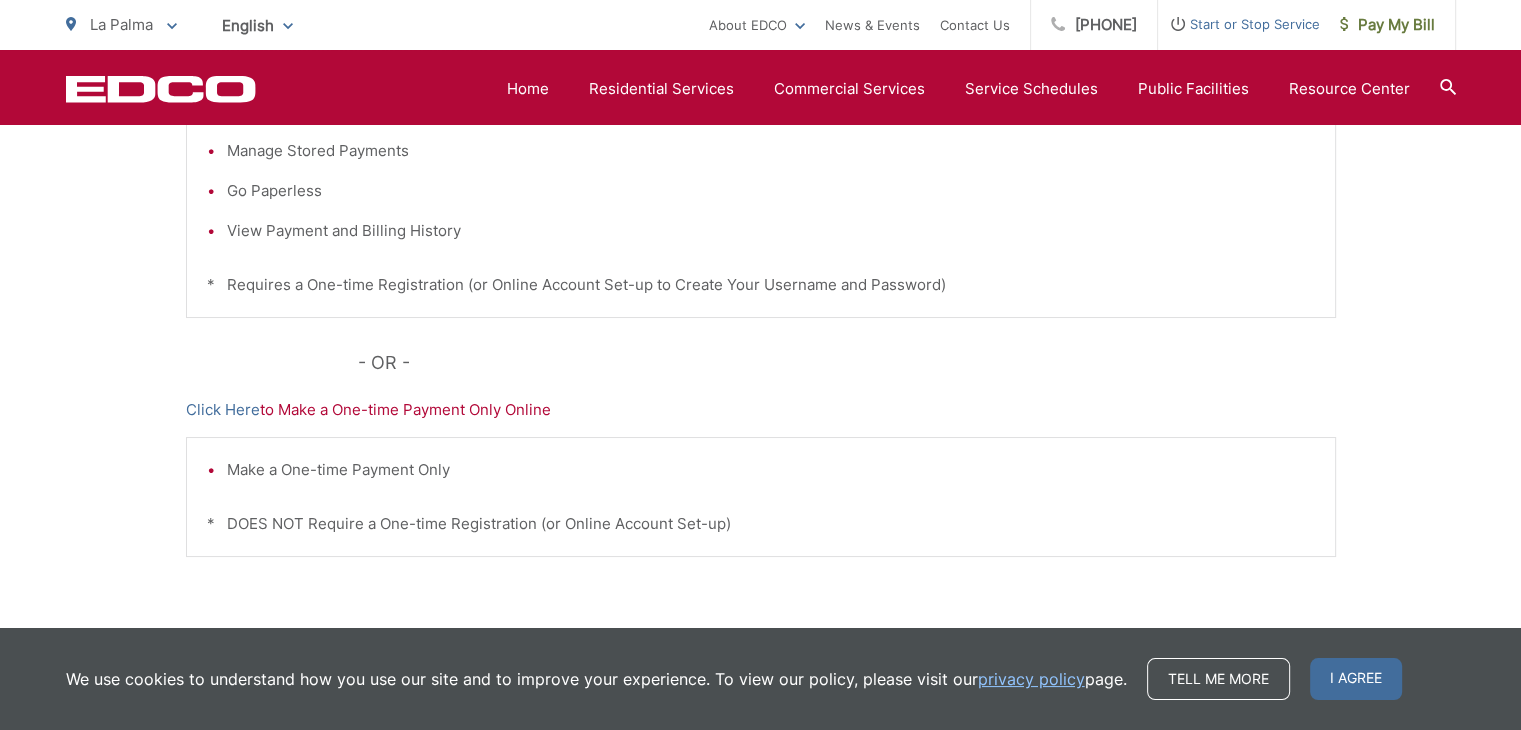 scroll, scrollTop: 692, scrollLeft: 0, axis: vertical 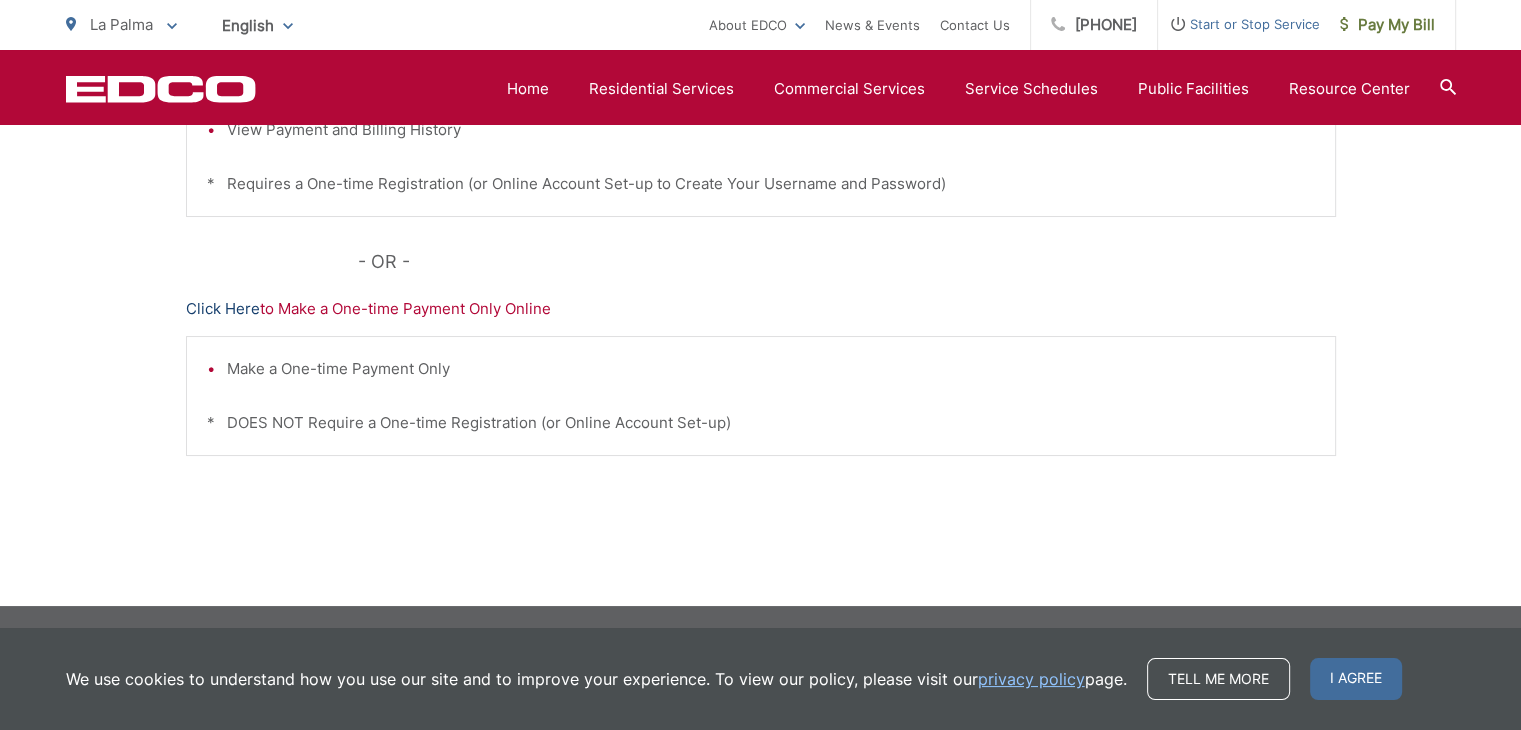 click on "Click Here" at bounding box center (223, 309) 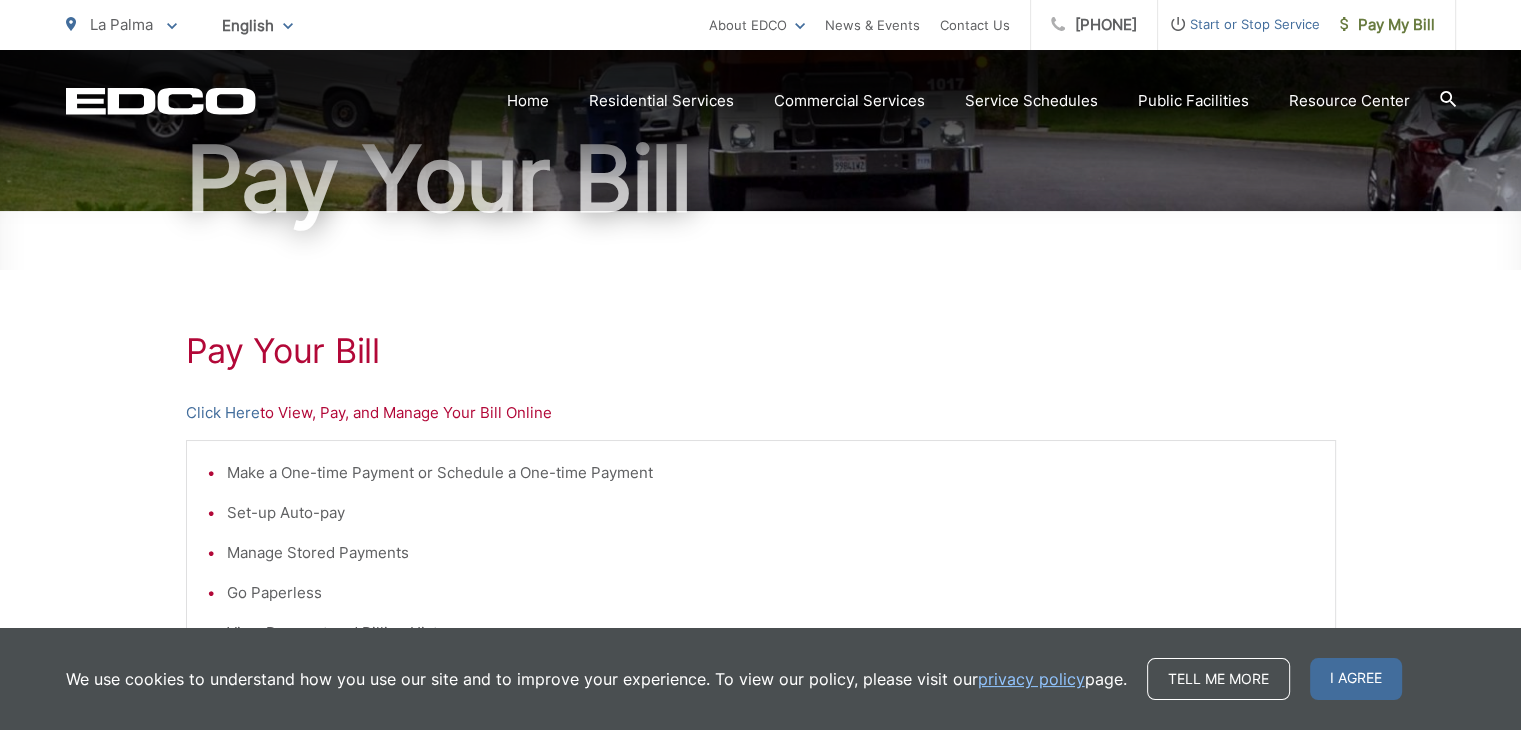 scroll, scrollTop: 0, scrollLeft: 0, axis: both 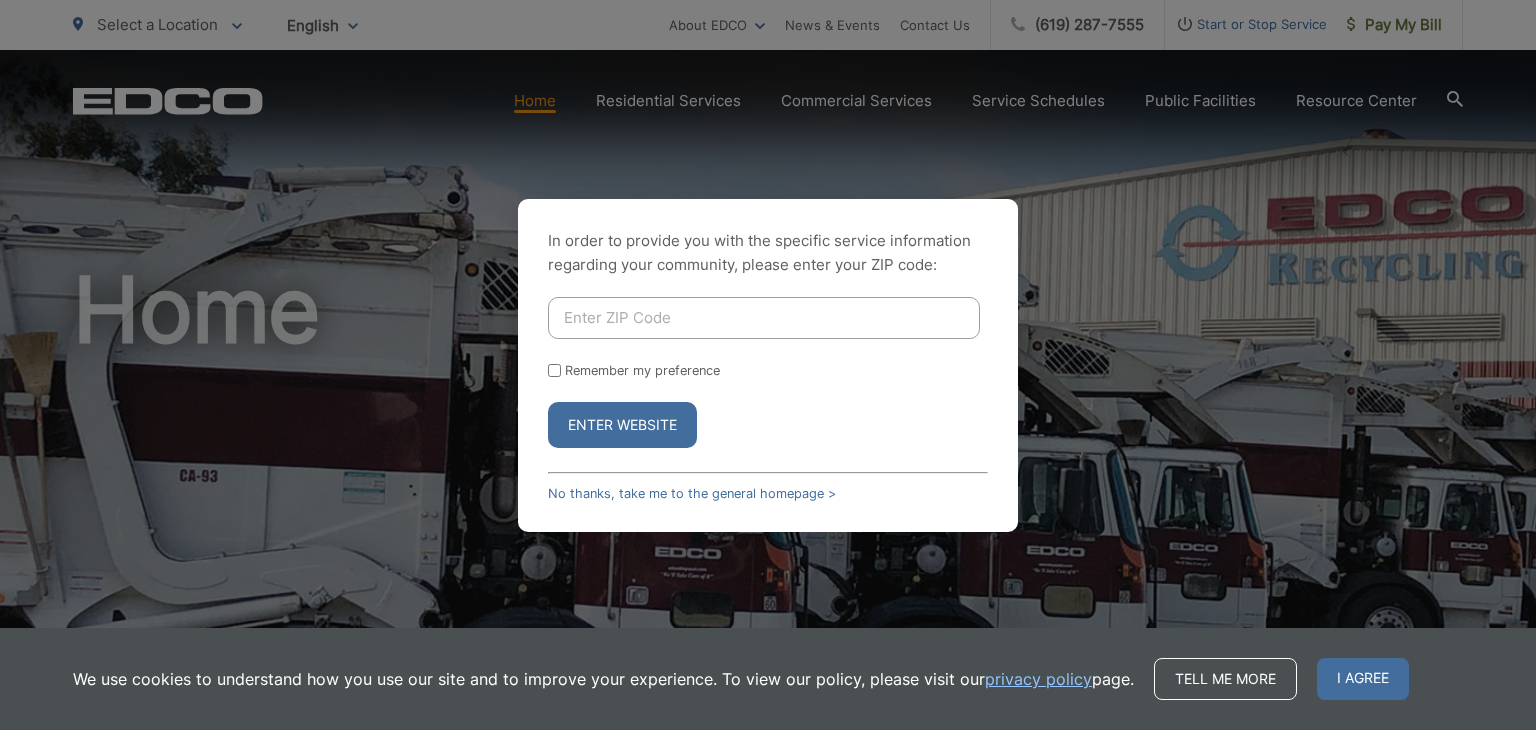 click at bounding box center [764, 318] 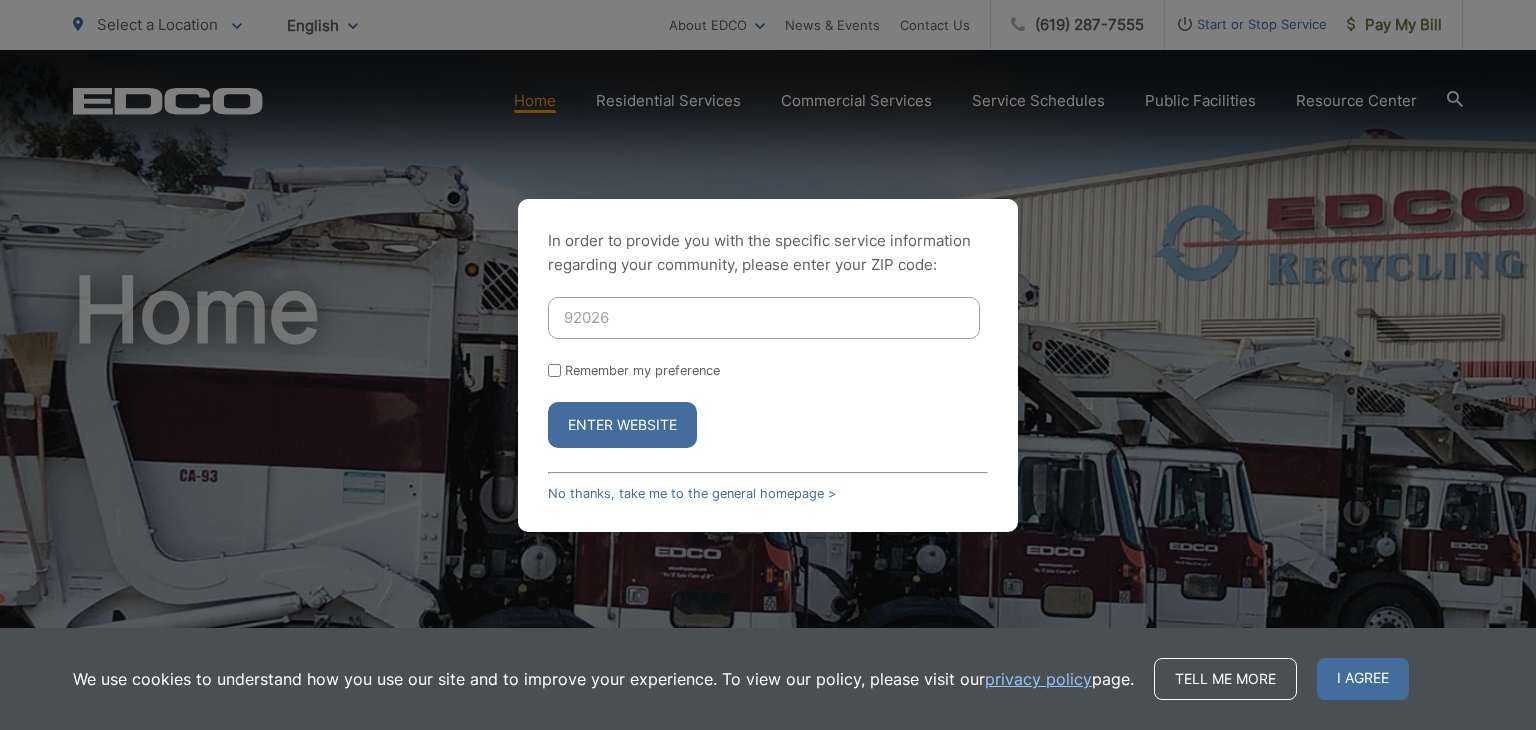 type on "92026" 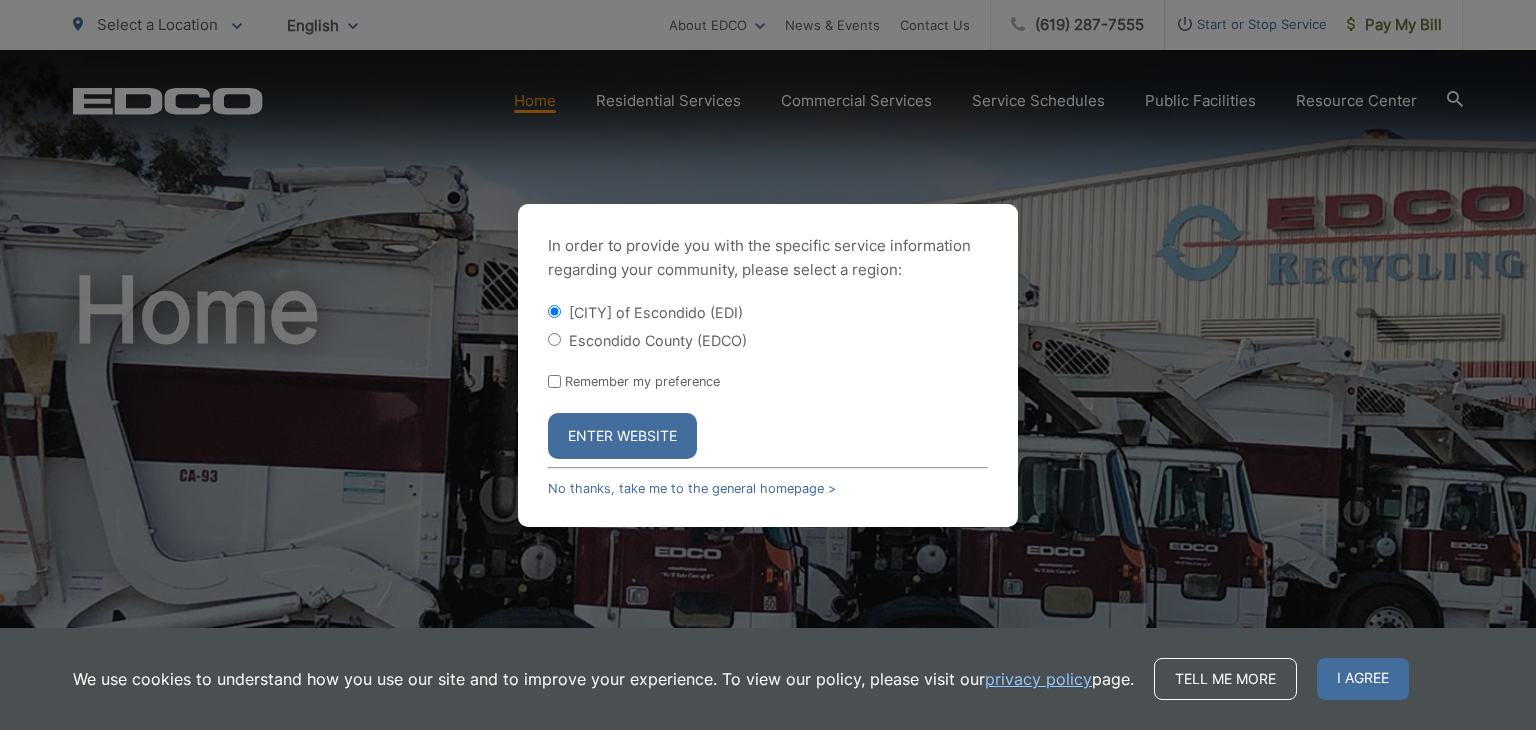 click on "Escondido County (EDCO)" at bounding box center (554, 339) 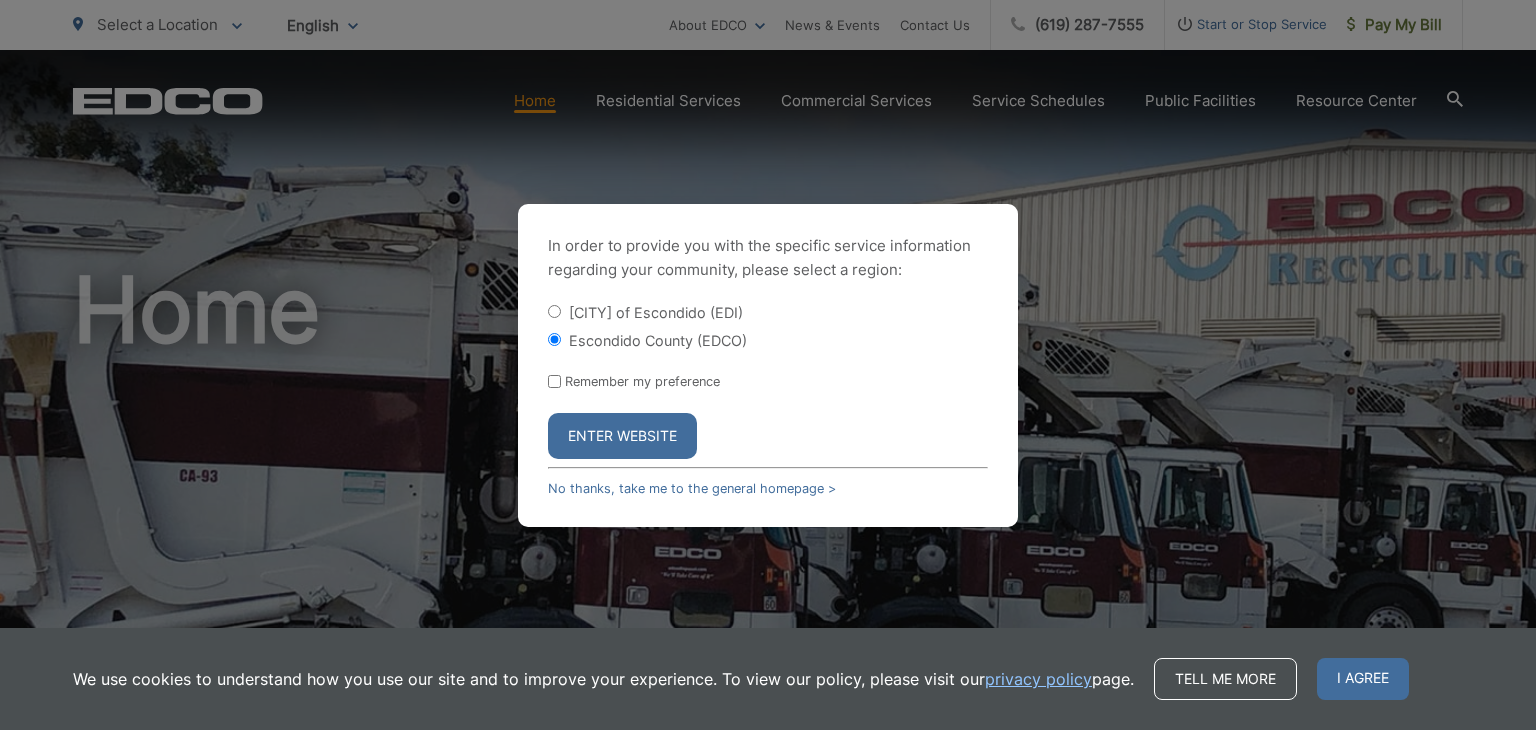 click on "Enter Website" at bounding box center [622, 436] 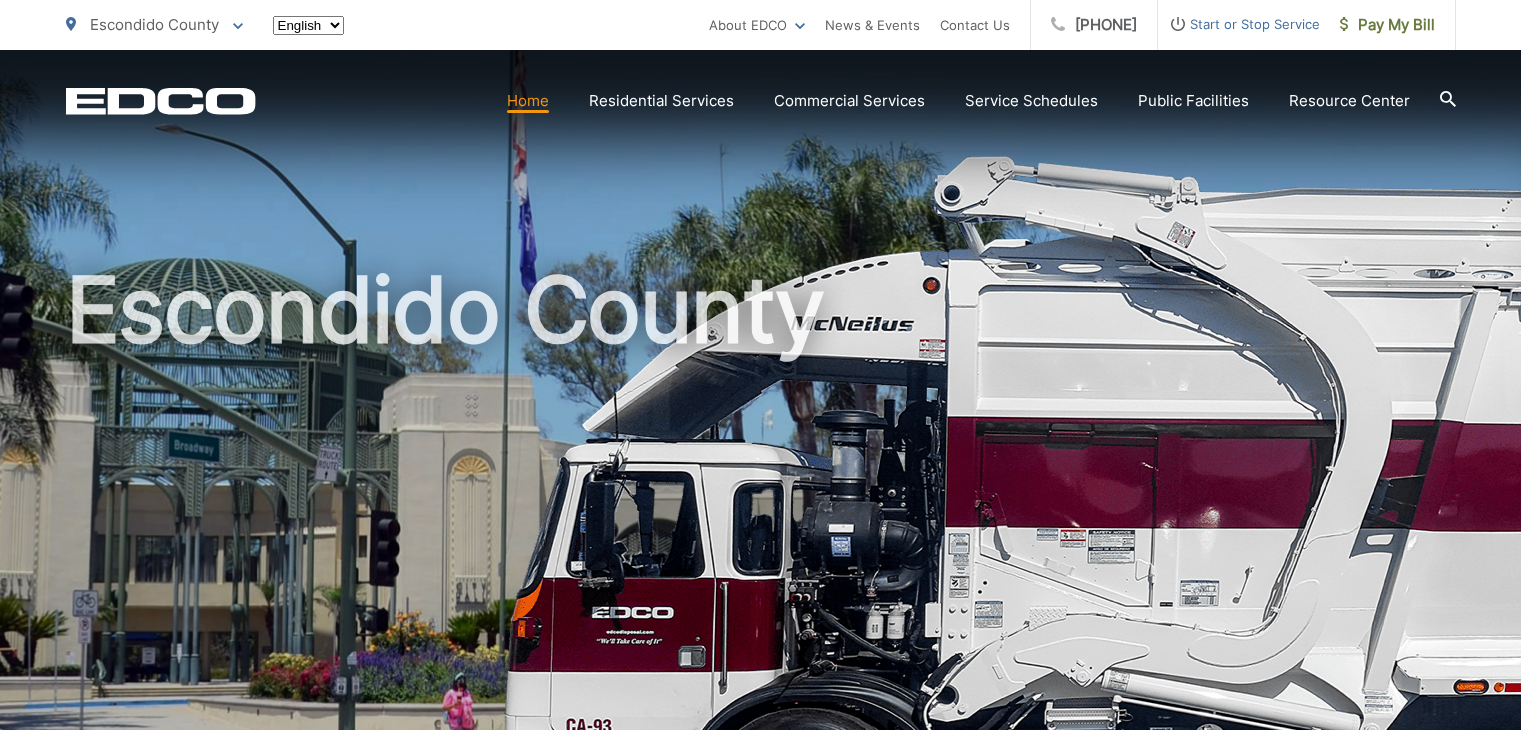 scroll, scrollTop: 0, scrollLeft: 0, axis: both 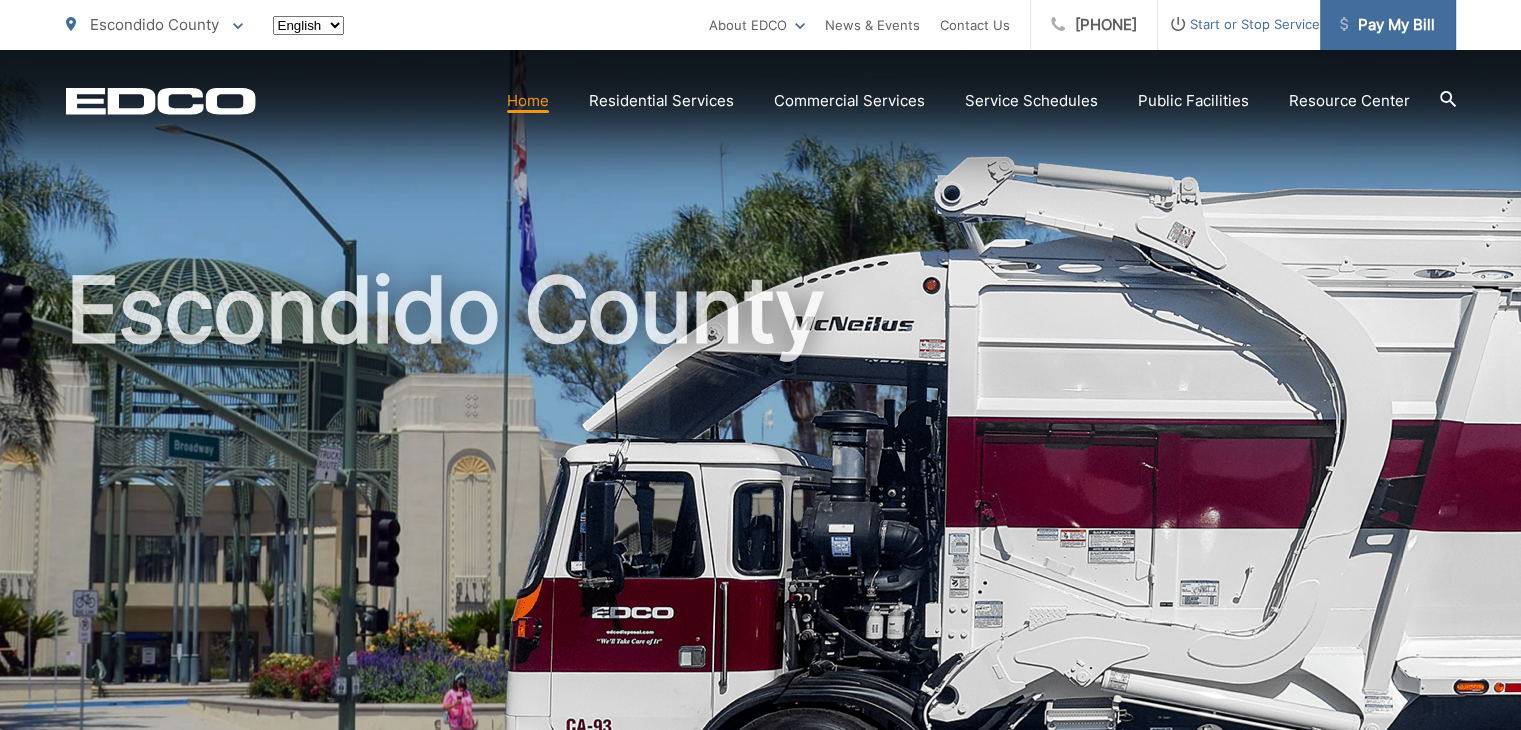 click on "Pay My Bill" at bounding box center [1387, 25] 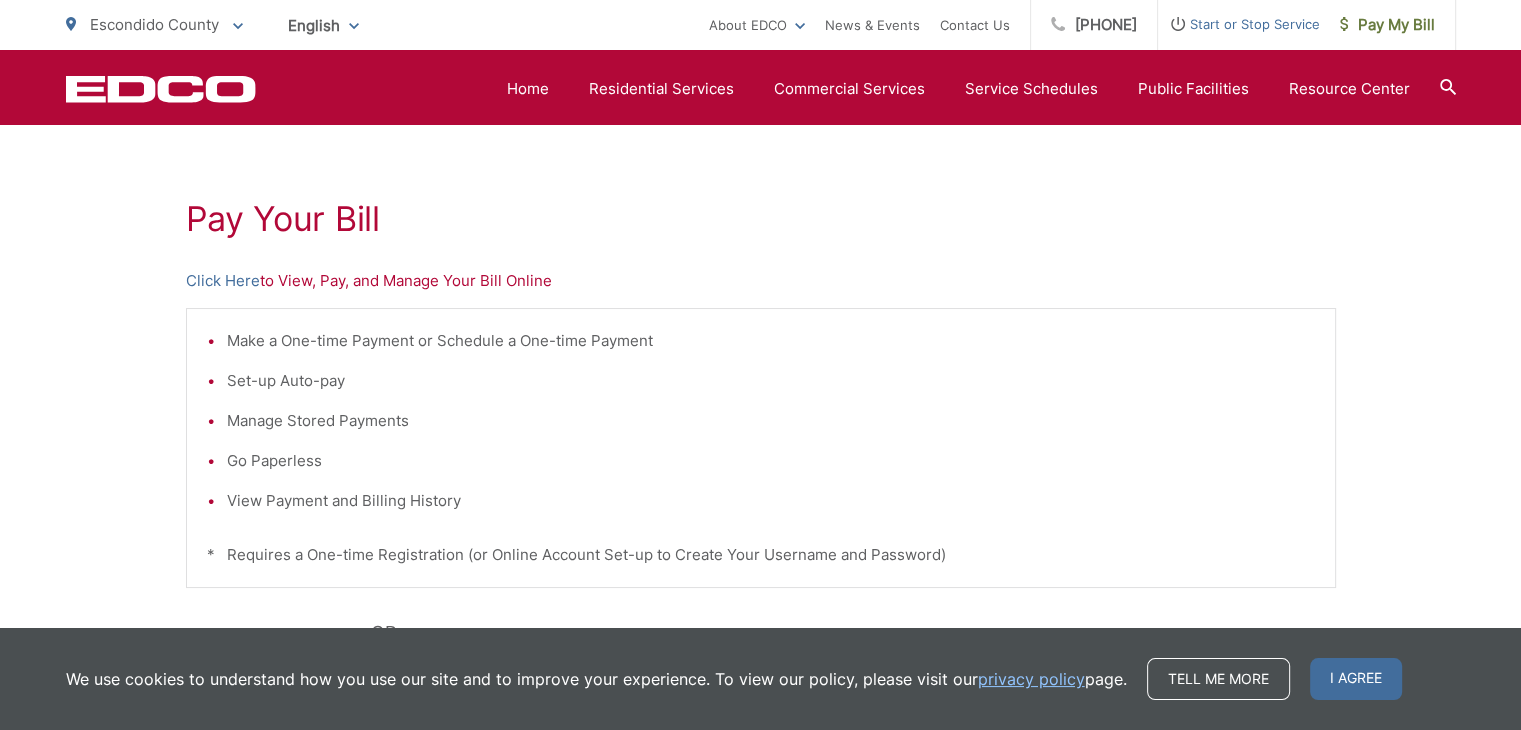 scroll, scrollTop: 300, scrollLeft: 0, axis: vertical 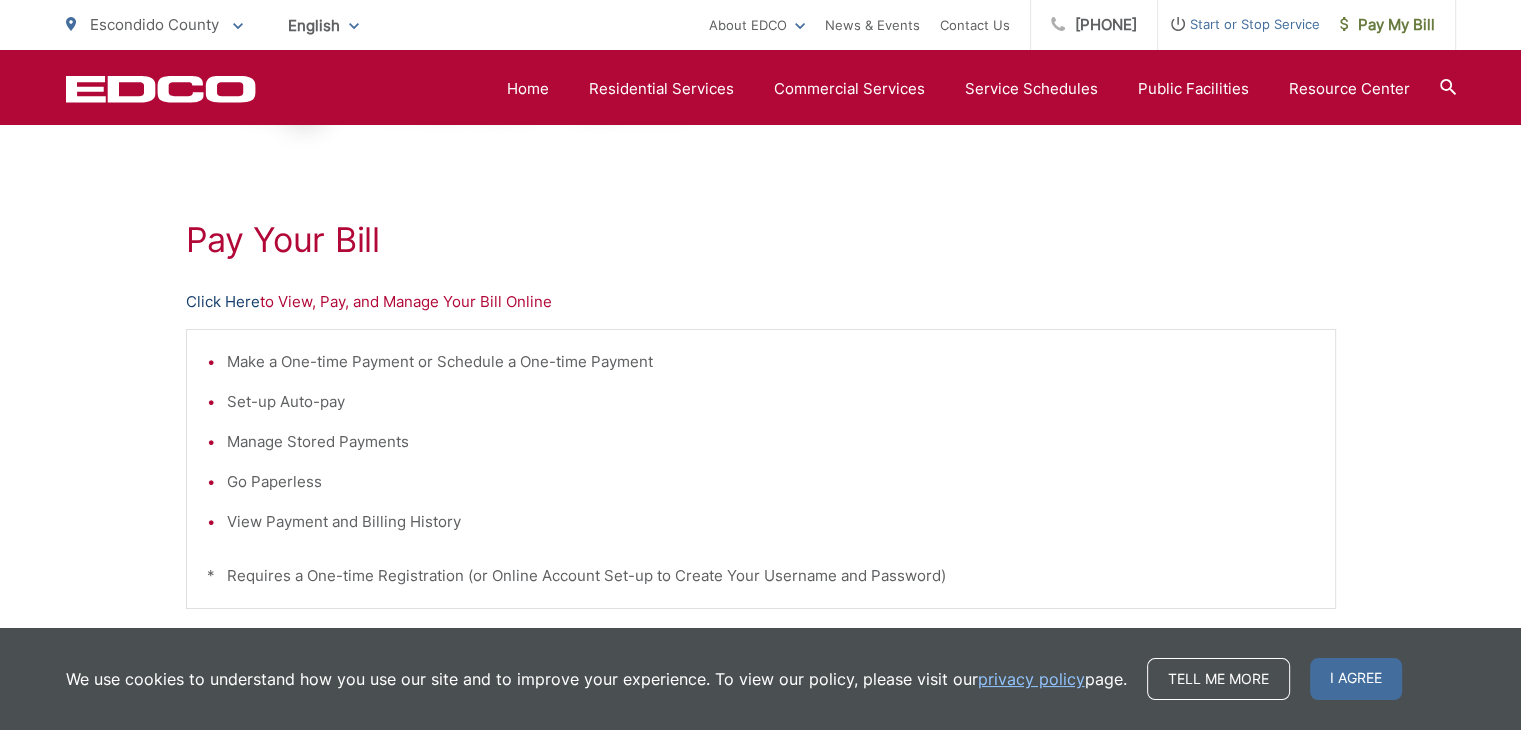 click on "Click Here" at bounding box center (223, 302) 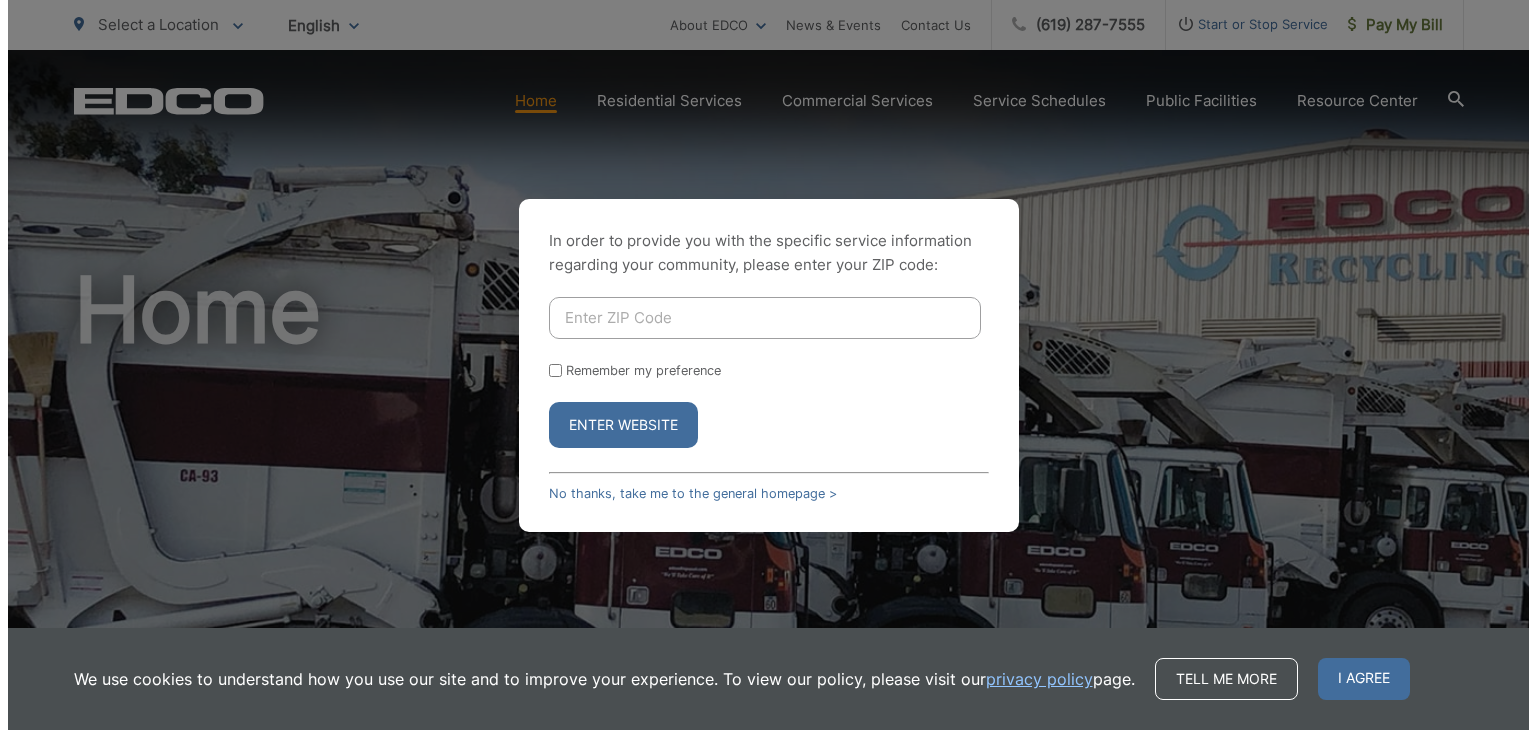 scroll, scrollTop: 0, scrollLeft: 0, axis: both 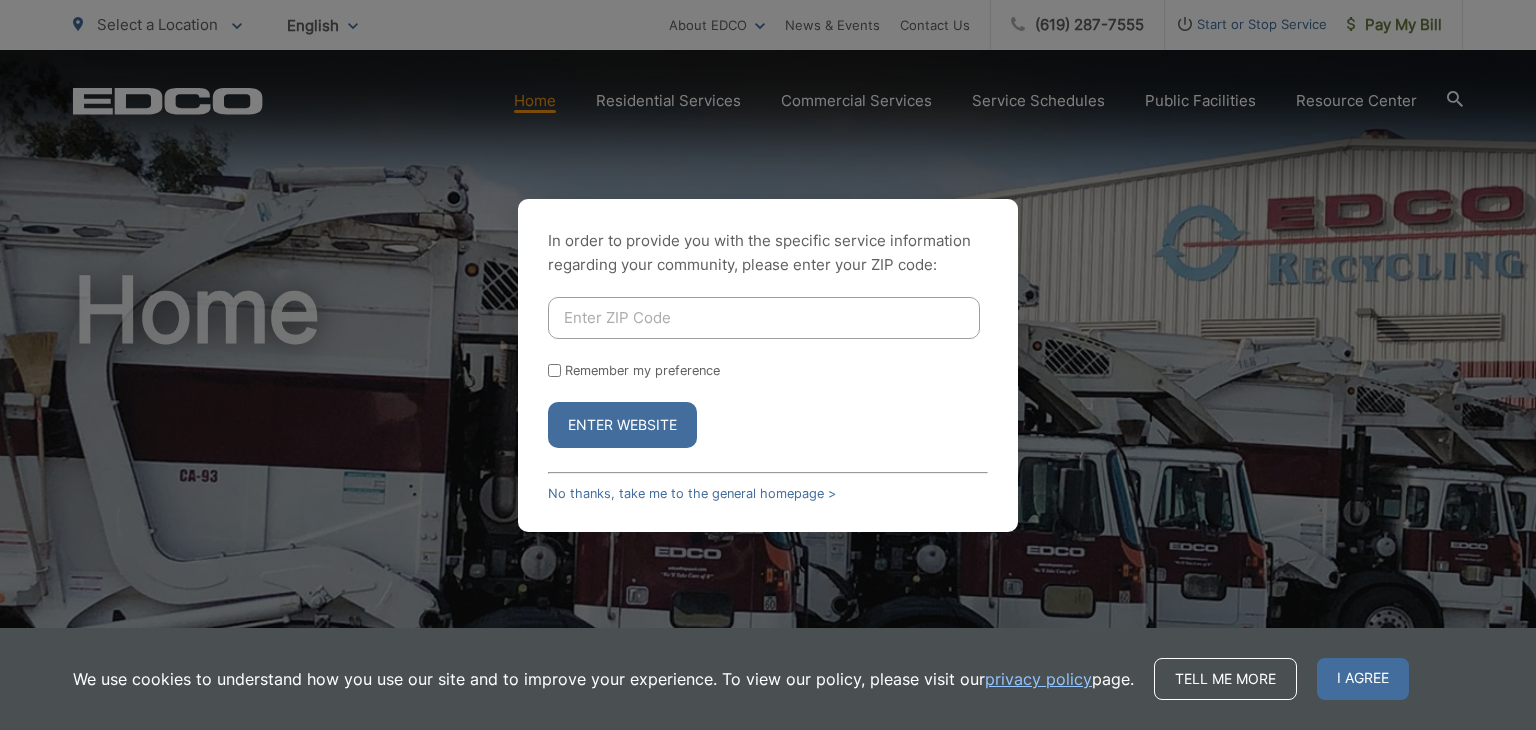 click at bounding box center (764, 318) 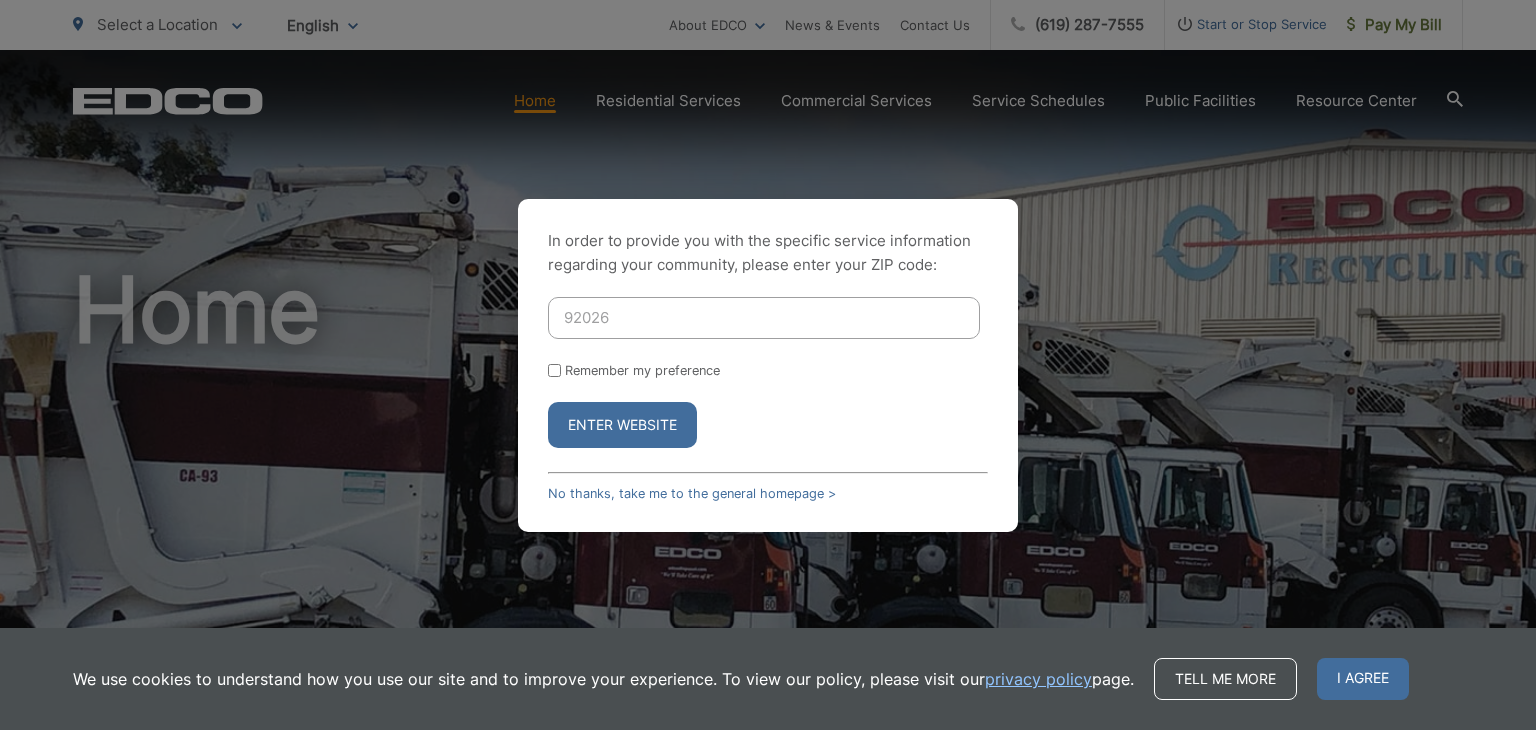 type on "92026" 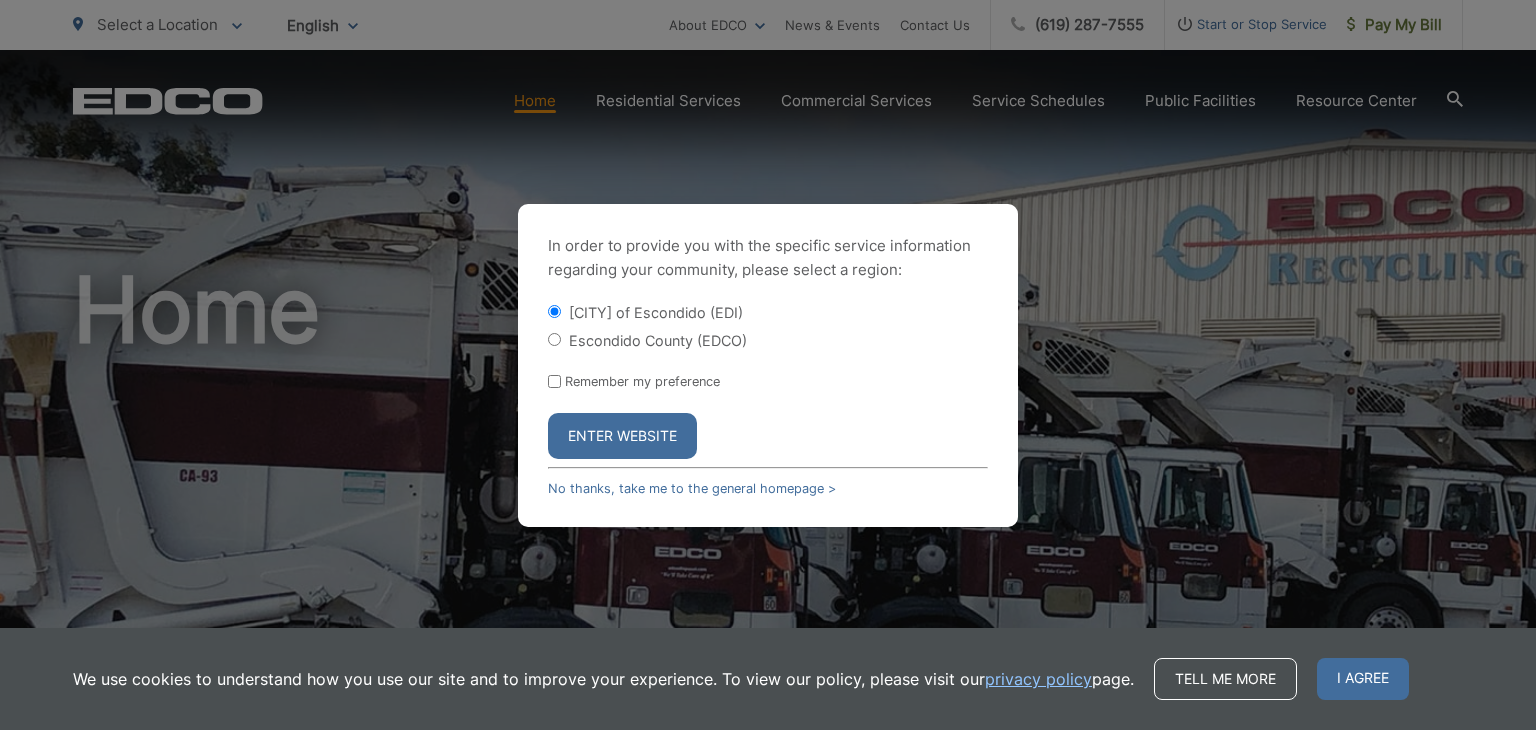 drag, startPoint x: 552, startPoint y: 338, endPoint x: 556, endPoint y: 349, distance: 11.7046995 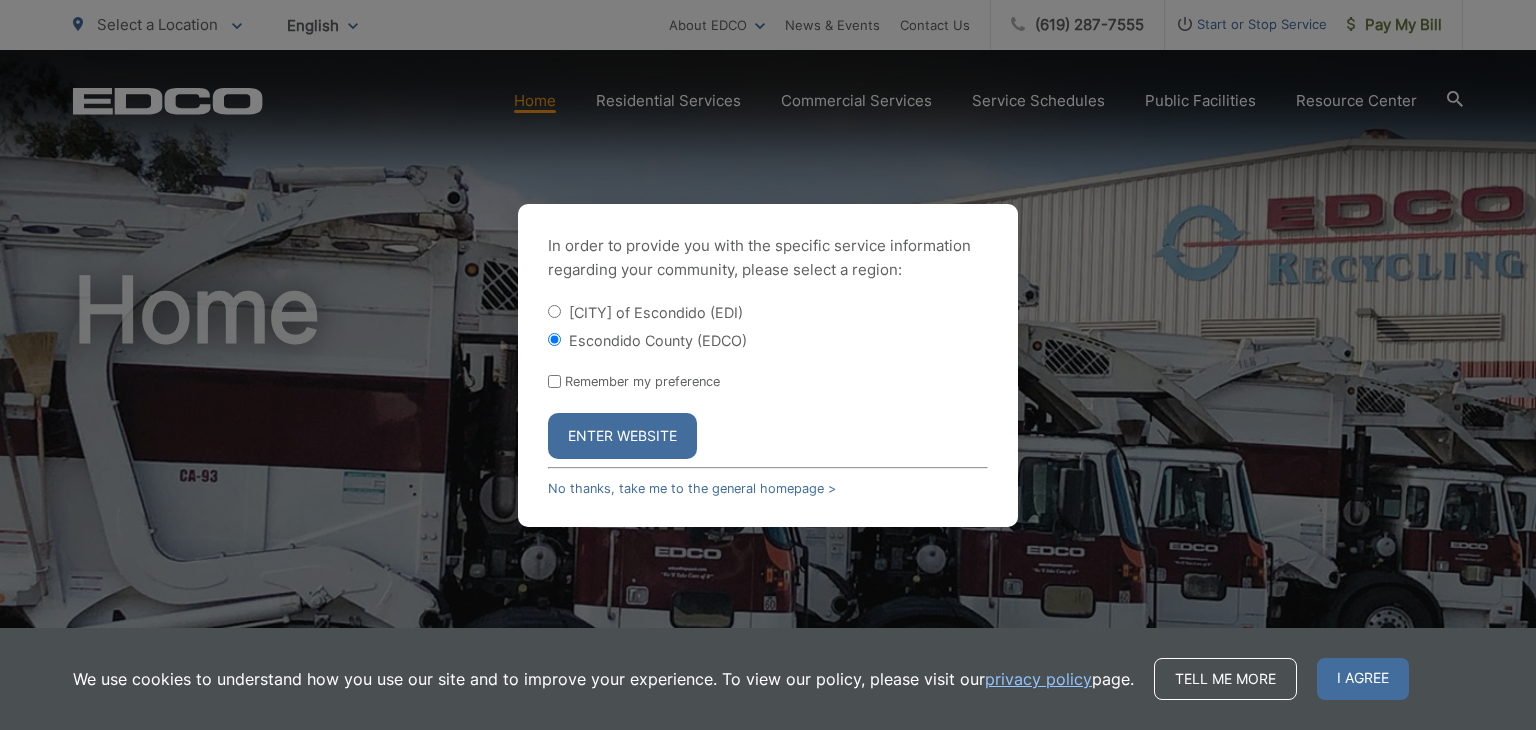 click on "Enter Website" at bounding box center (622, 436) 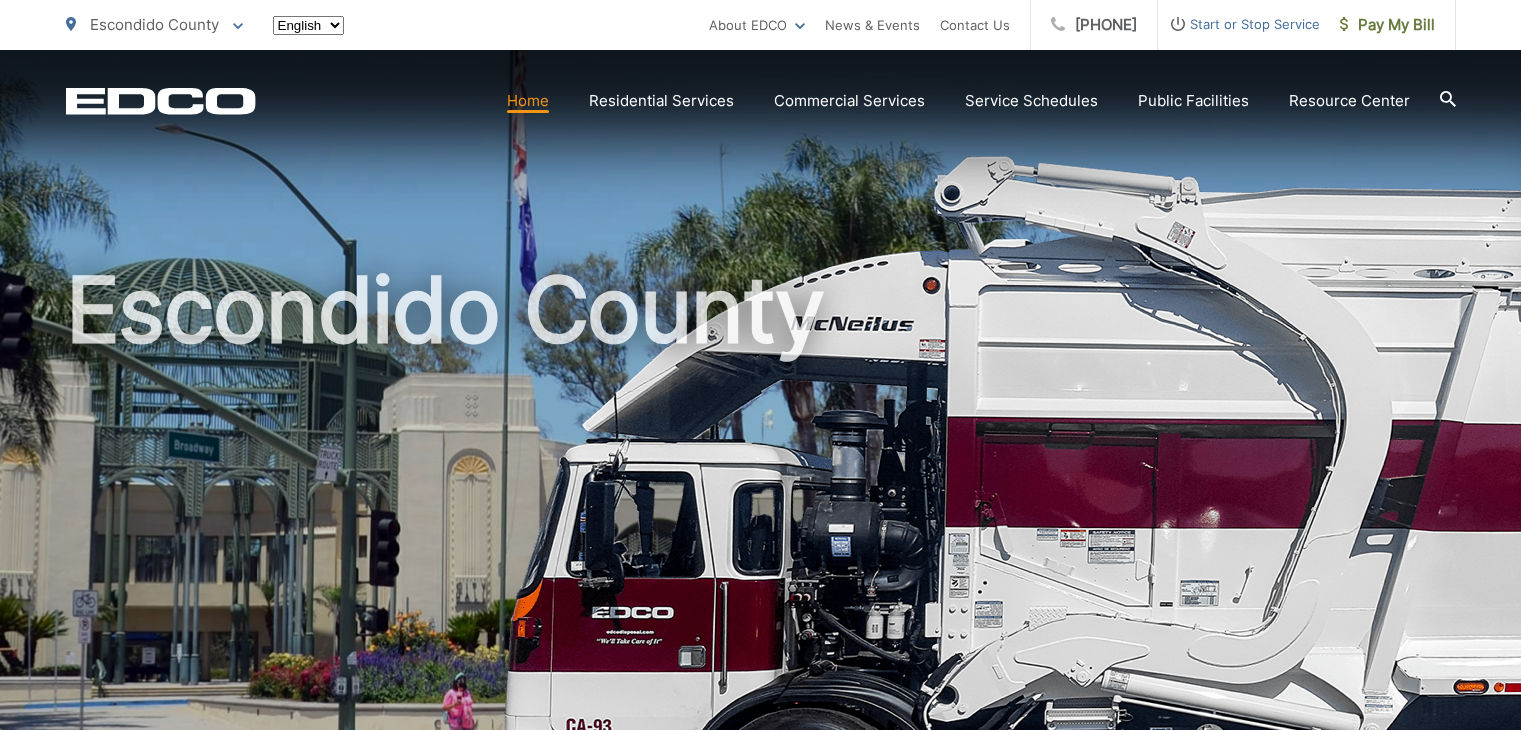 scroll, scrollTop: 0, scrollLeft: 0, axis: both 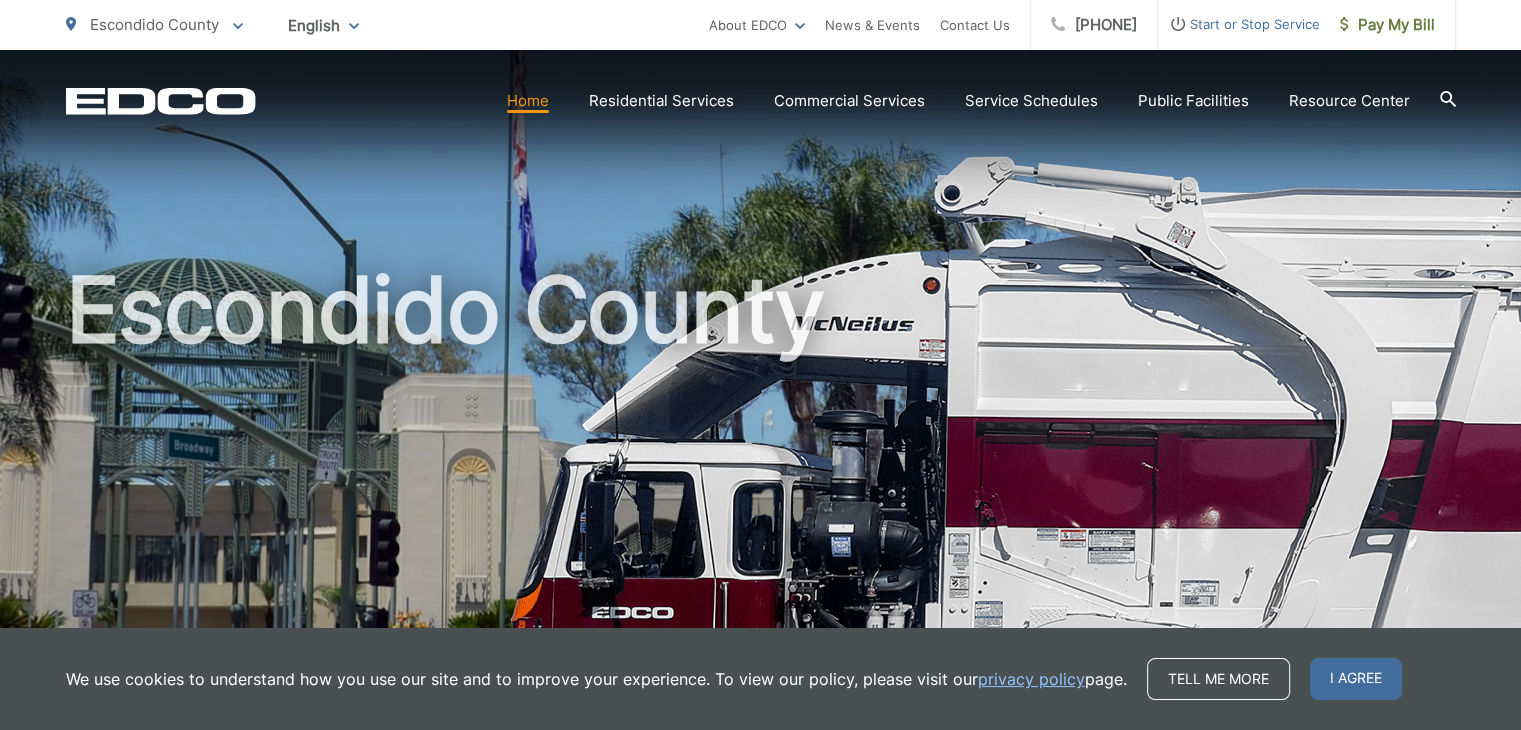 click on "Escondido County" at bounding box center (761, 462) 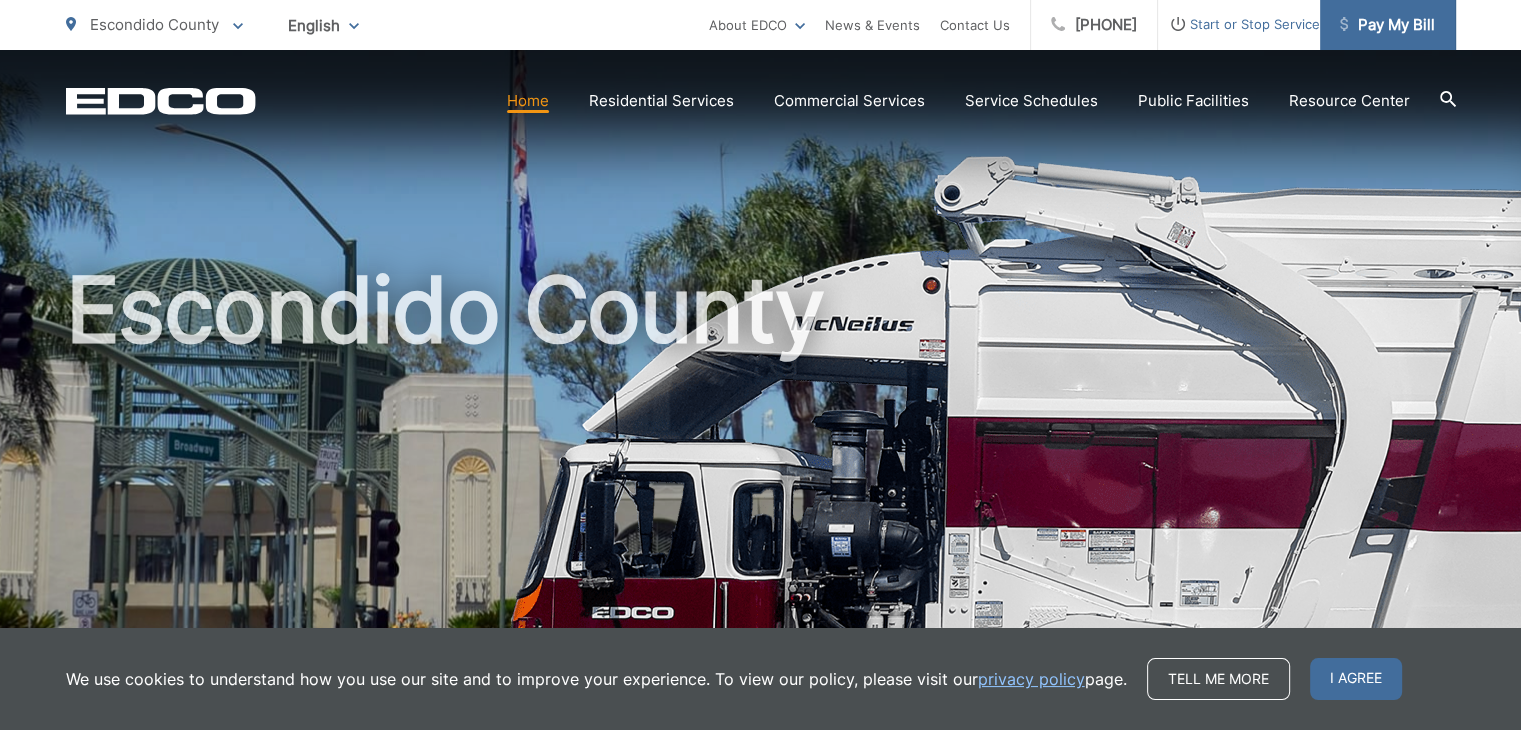 click on "Pay My Bill" at bounding box center (1387, 25) 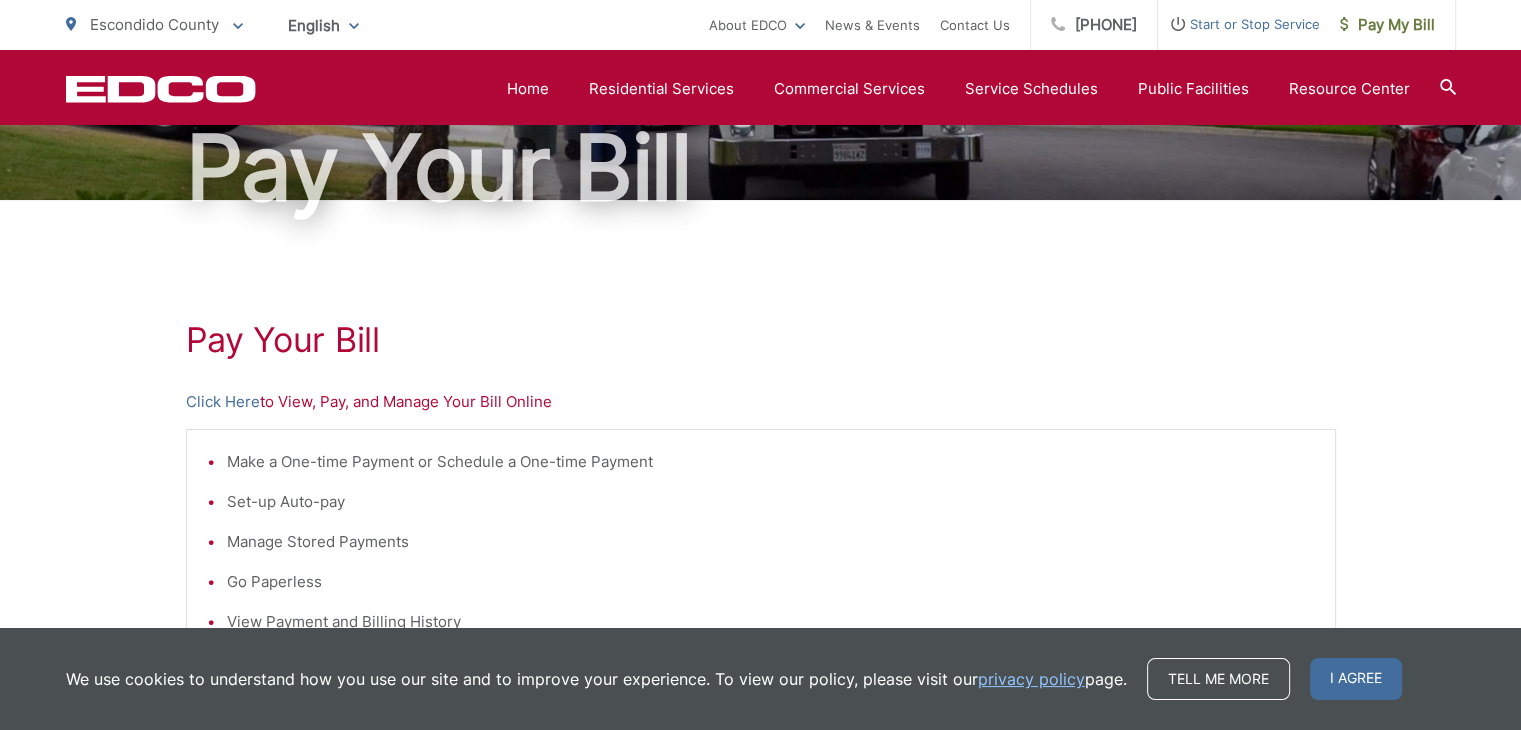 scroll, scrollTop: 200, scrollLeft: 0, axis: vertical 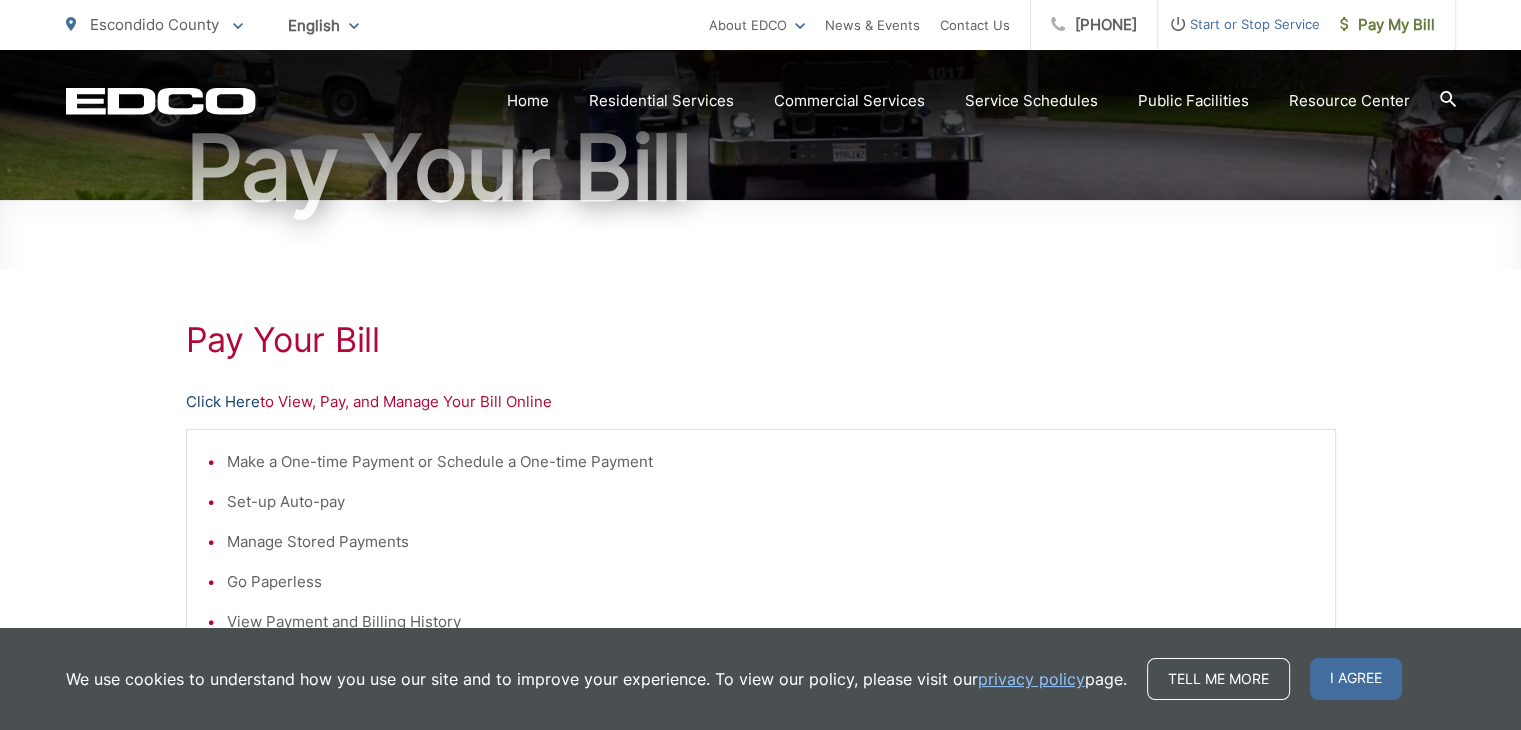click on "Click Here" at bounding box center (223, 402) 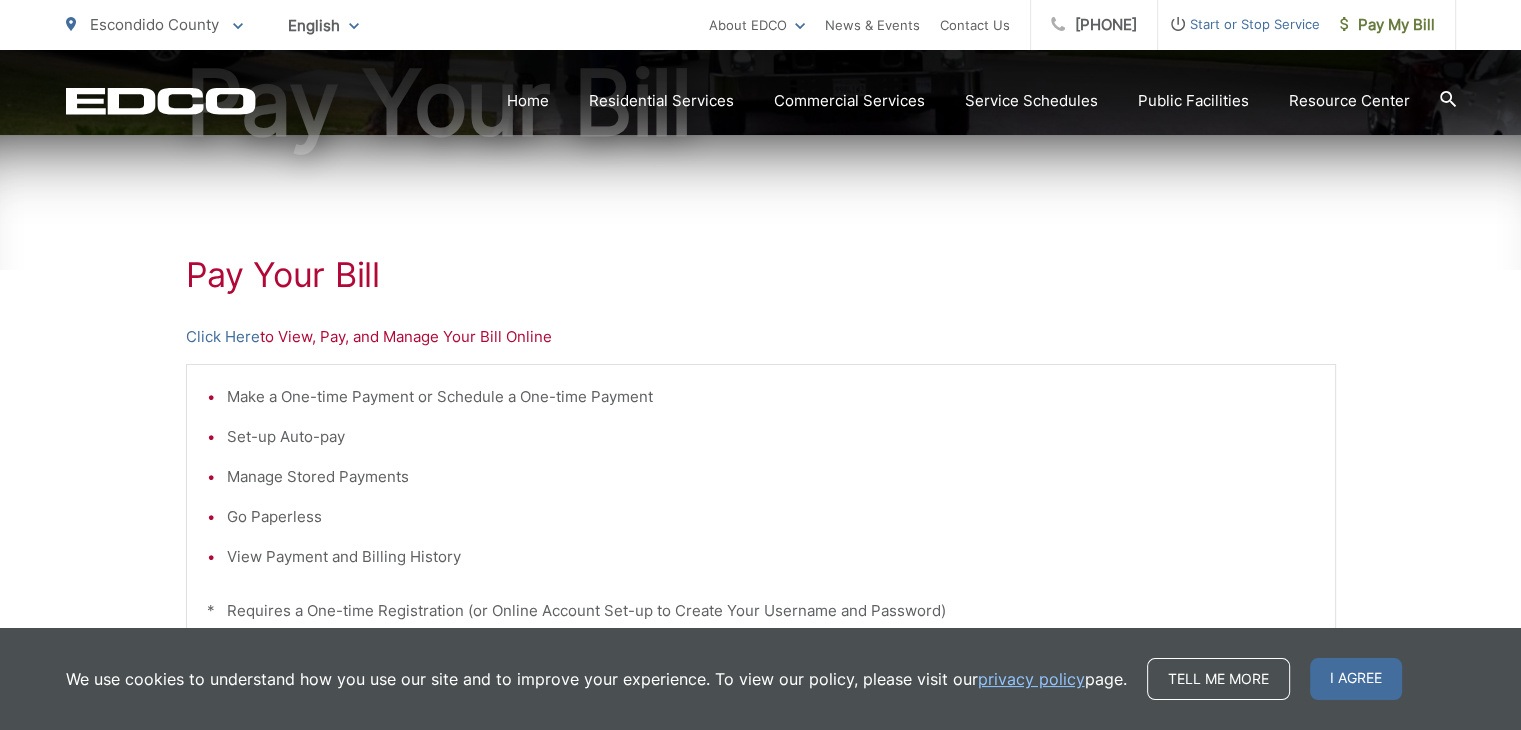 scroll, scrollTop: 300, scrollLeft: 0, axis: vertical 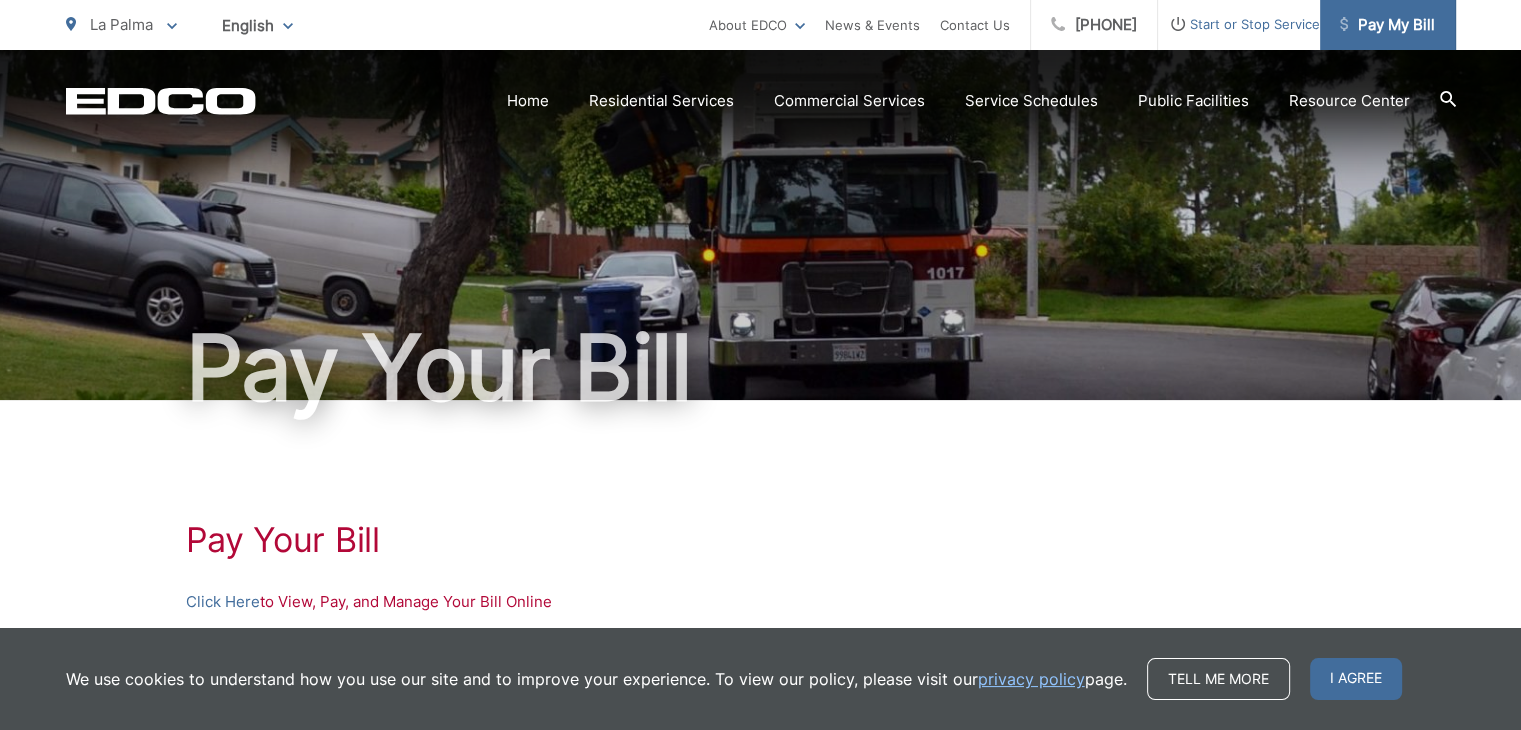 click on "Pay My Bill" at bounding box center [1387, 25] 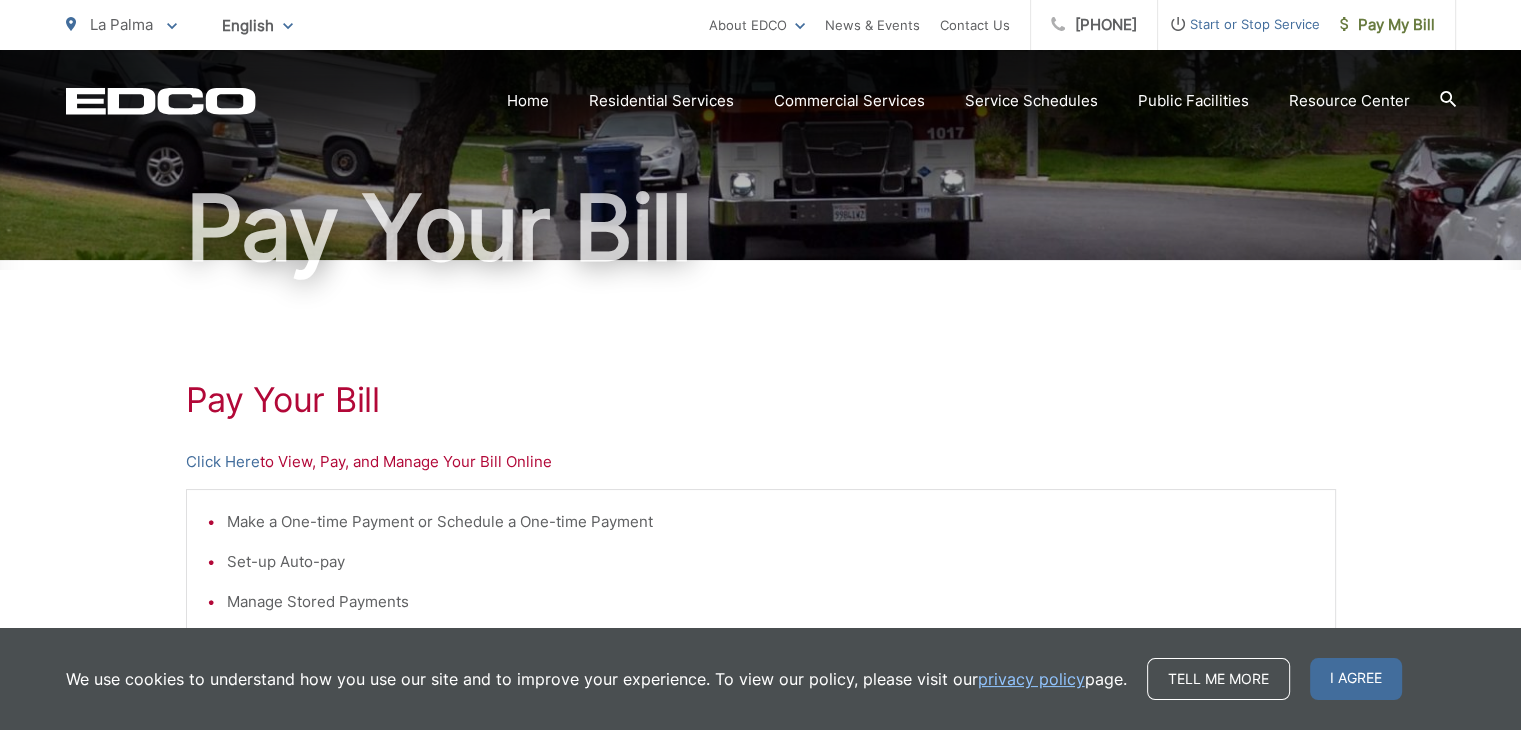scroll, scrollTop: 300, scrollLeft: 0, axis: vertical 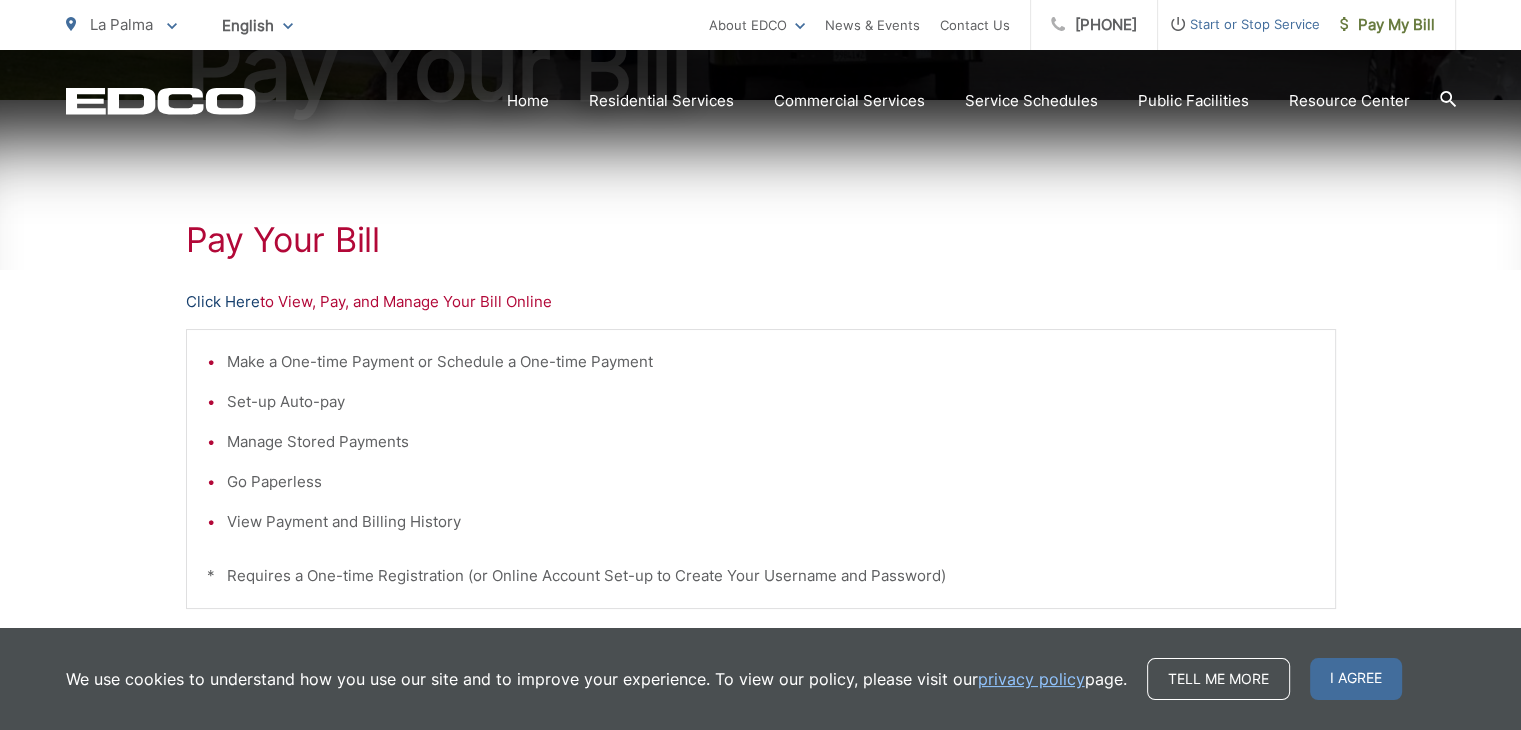click on "Click Here" at bounding box center [223, 302] 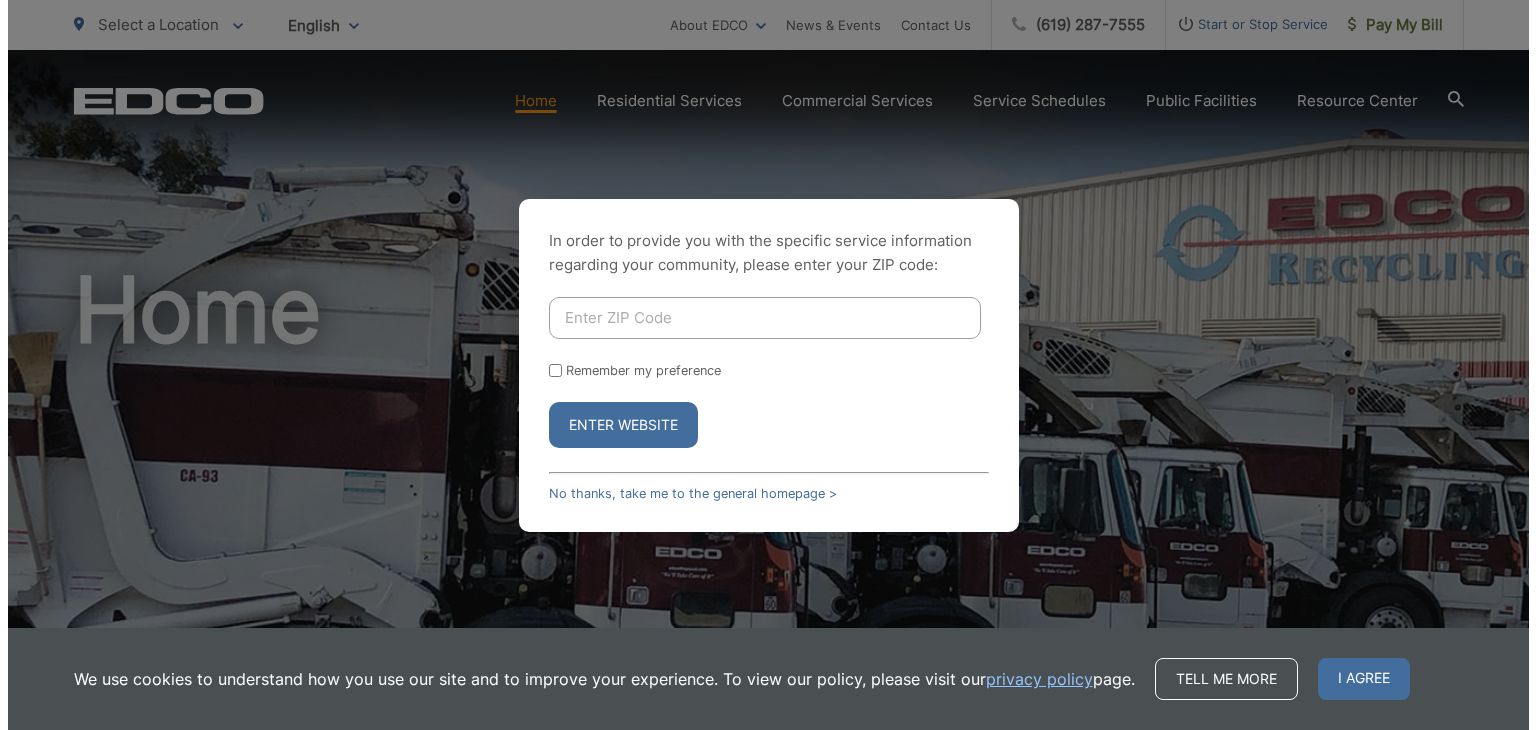 scroll, scrollTop: 0, scrollLeft: 0, axis: both 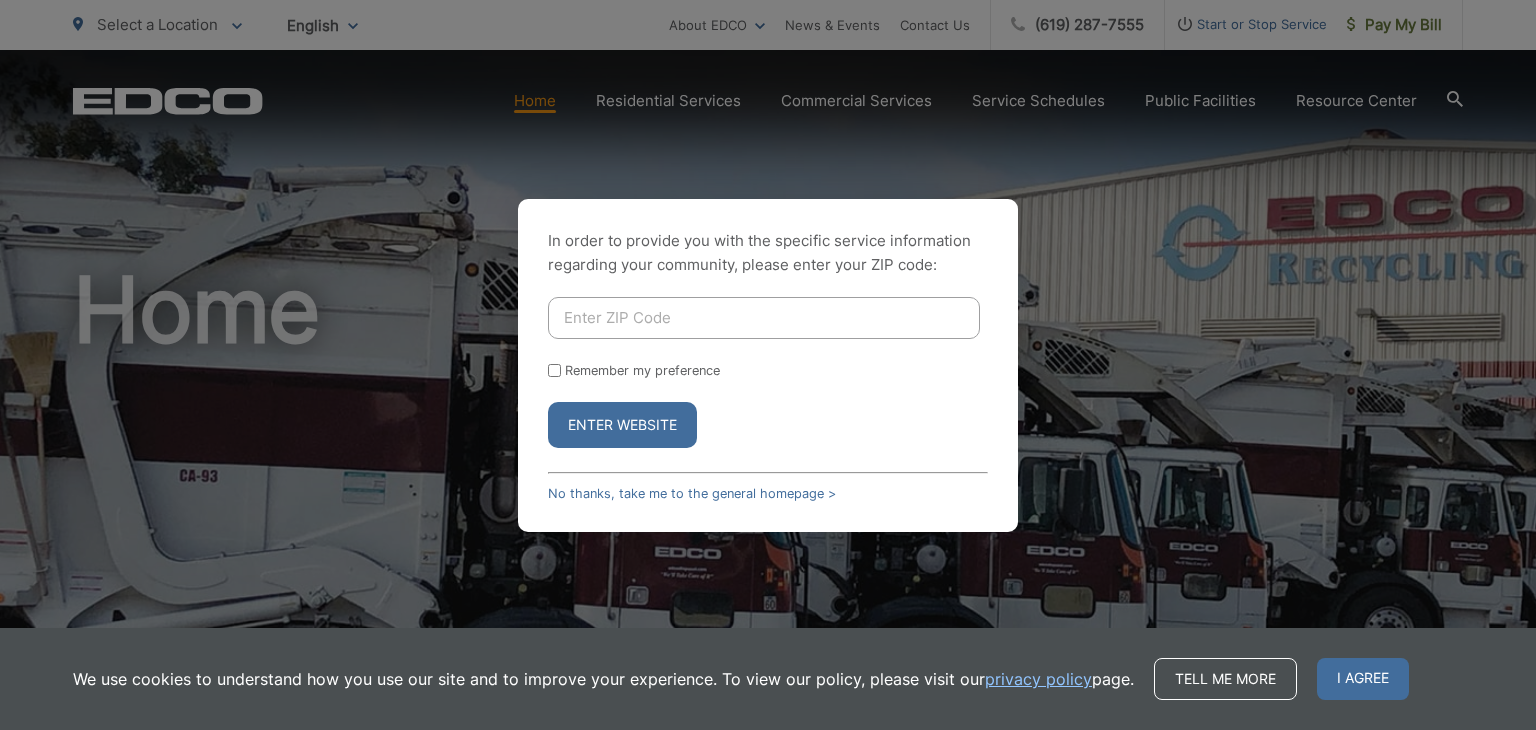 click at bounding box center (764, 318) 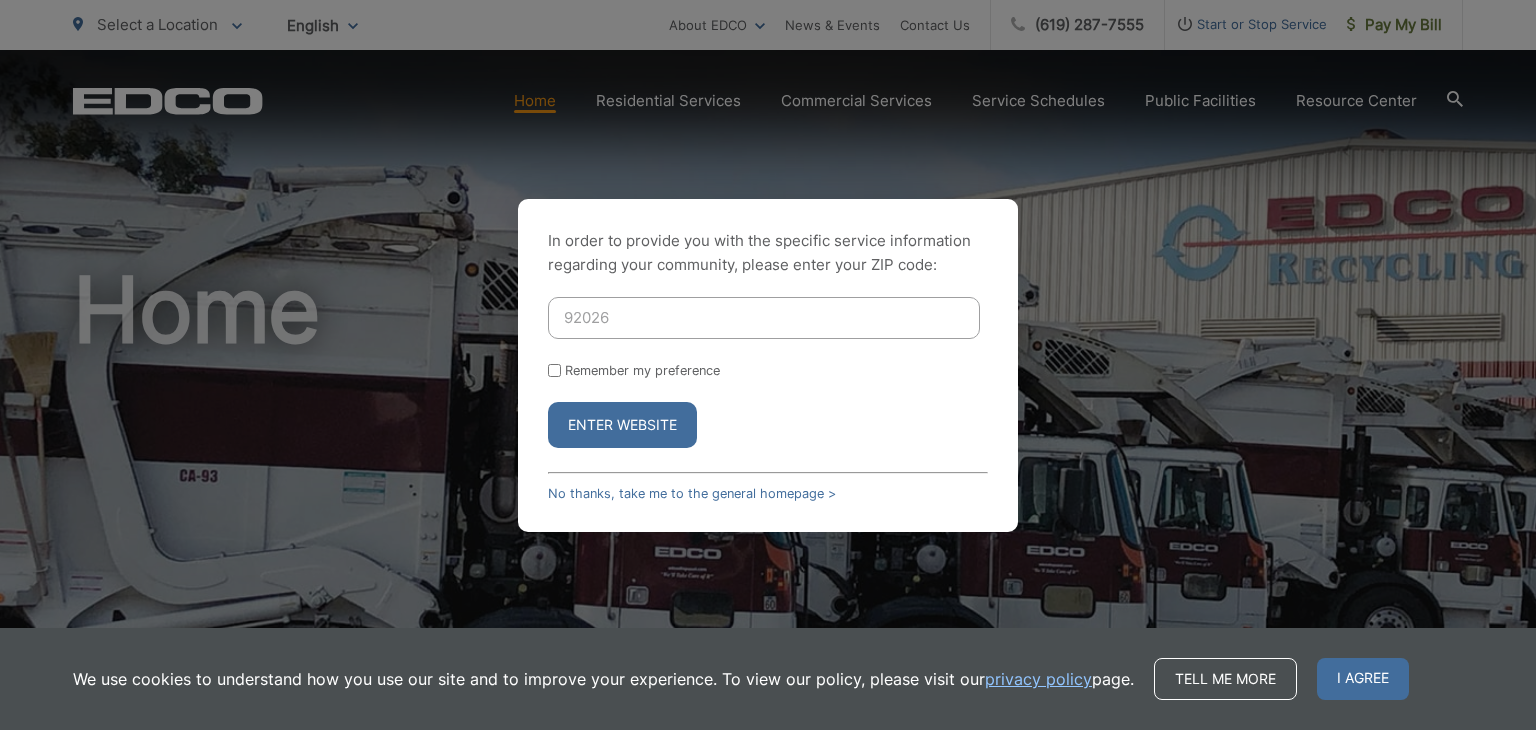 type on "92026" 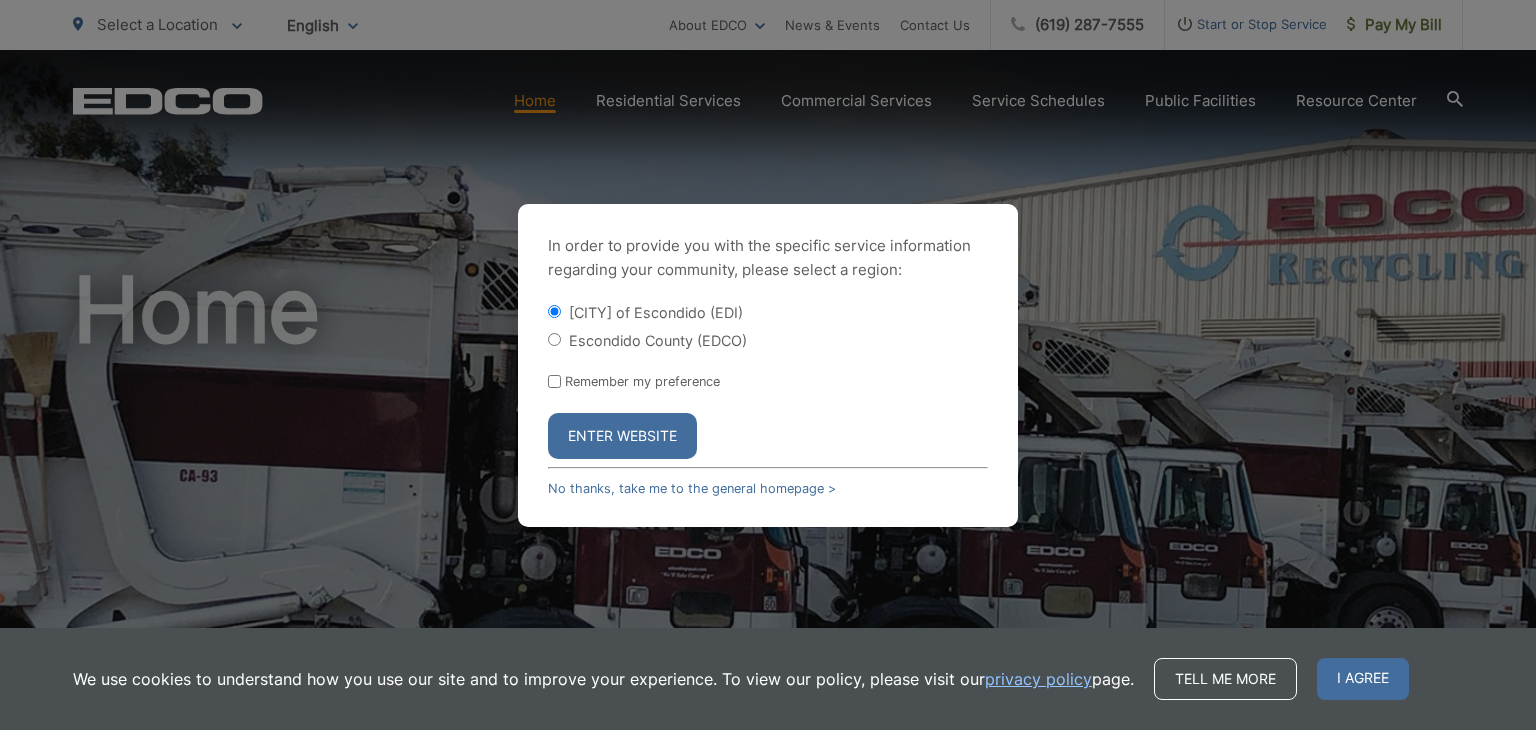 click on "Escondido County (EDCO)" at bounding box center [554, 339] 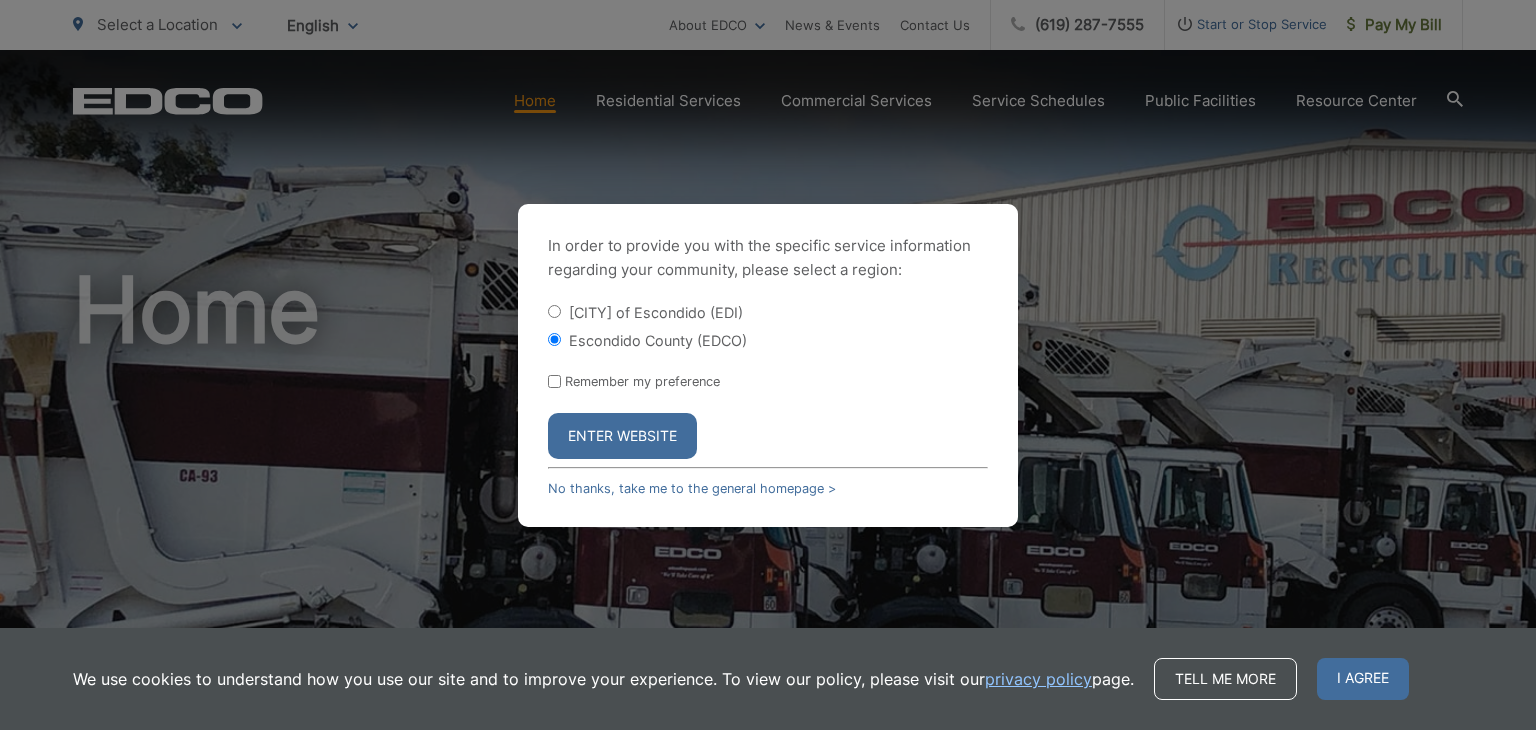 click on "Enter Website" at bounding box center [622, 436] 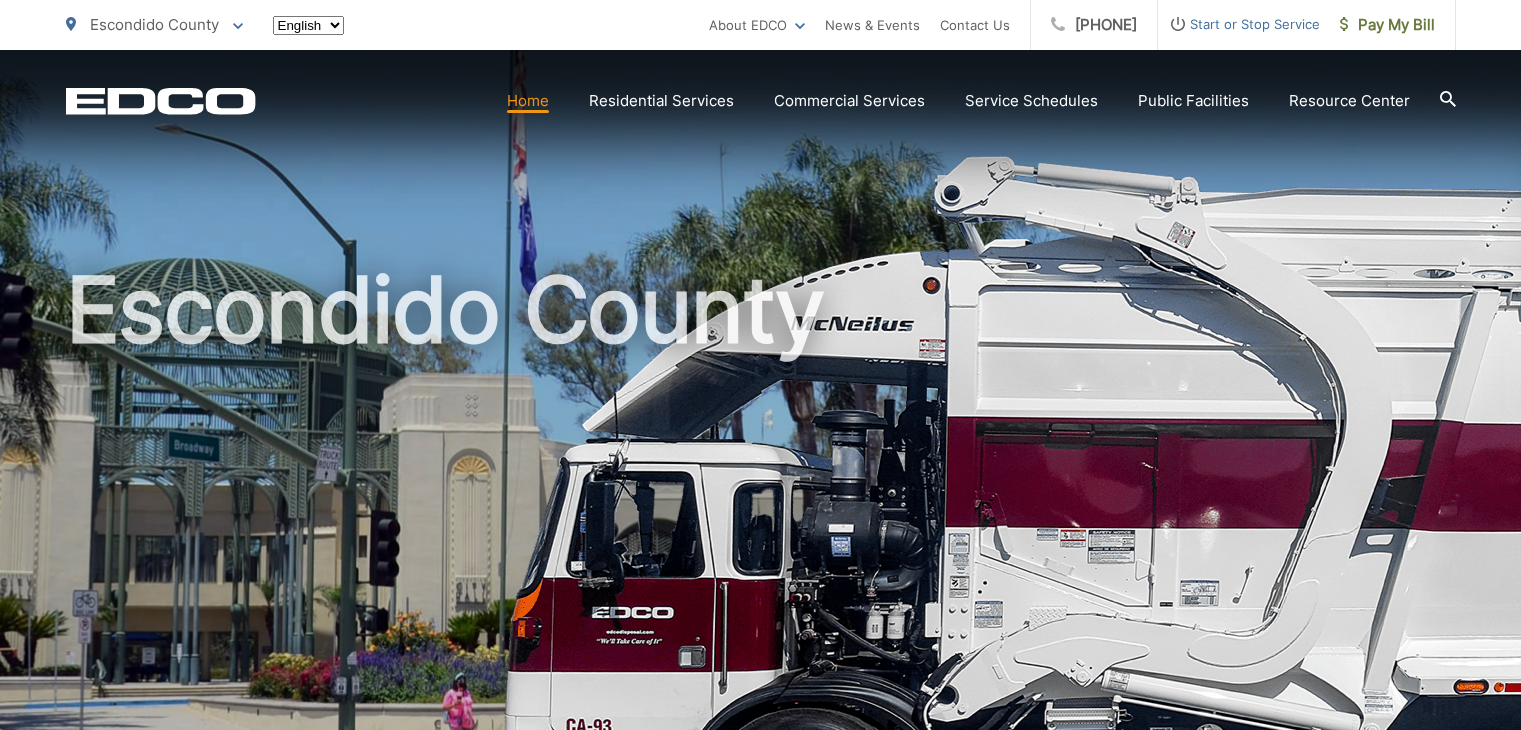 scroll, scrollTop: 0, scrollLeft: 0, axis: both 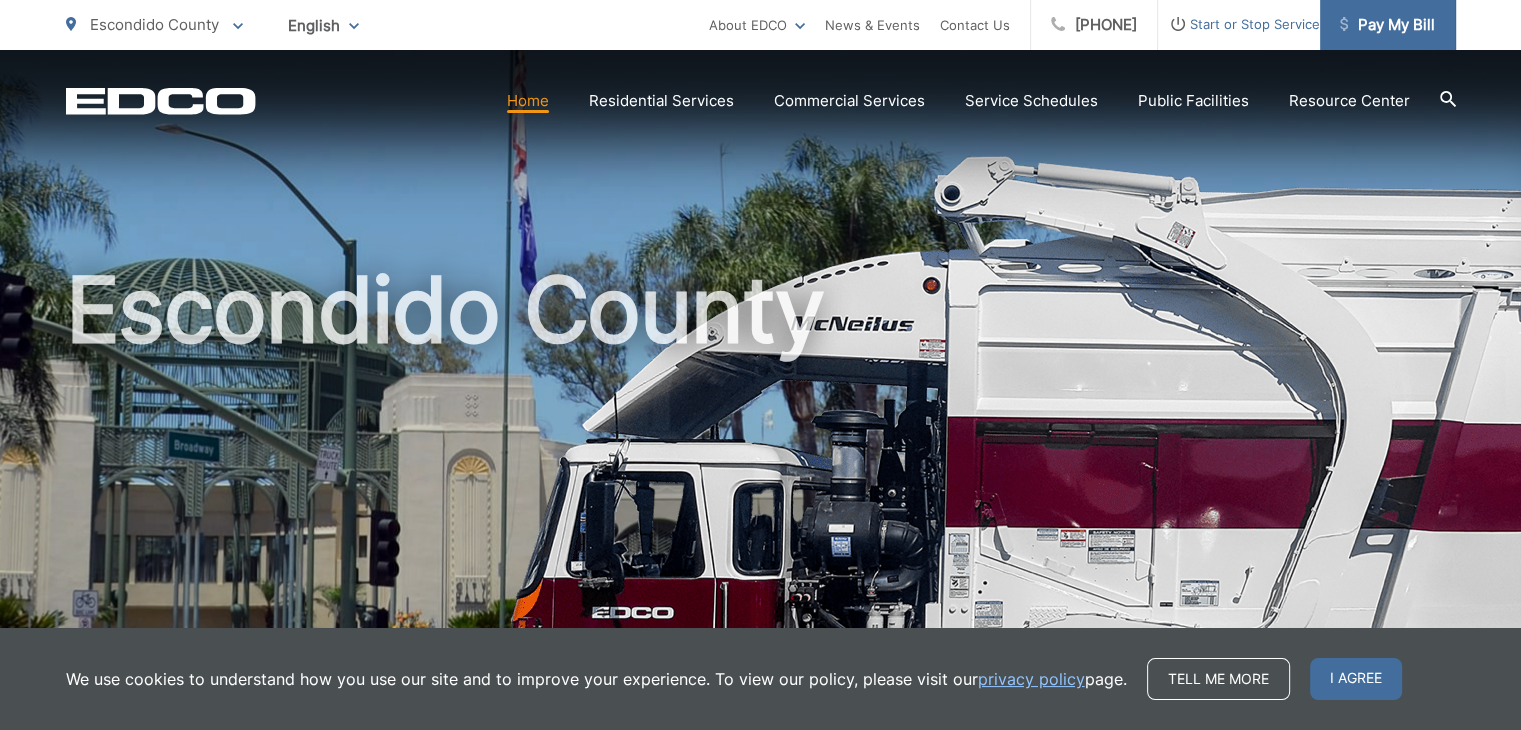 click on "Pay My Bill" at bounding box center [1387, 25] 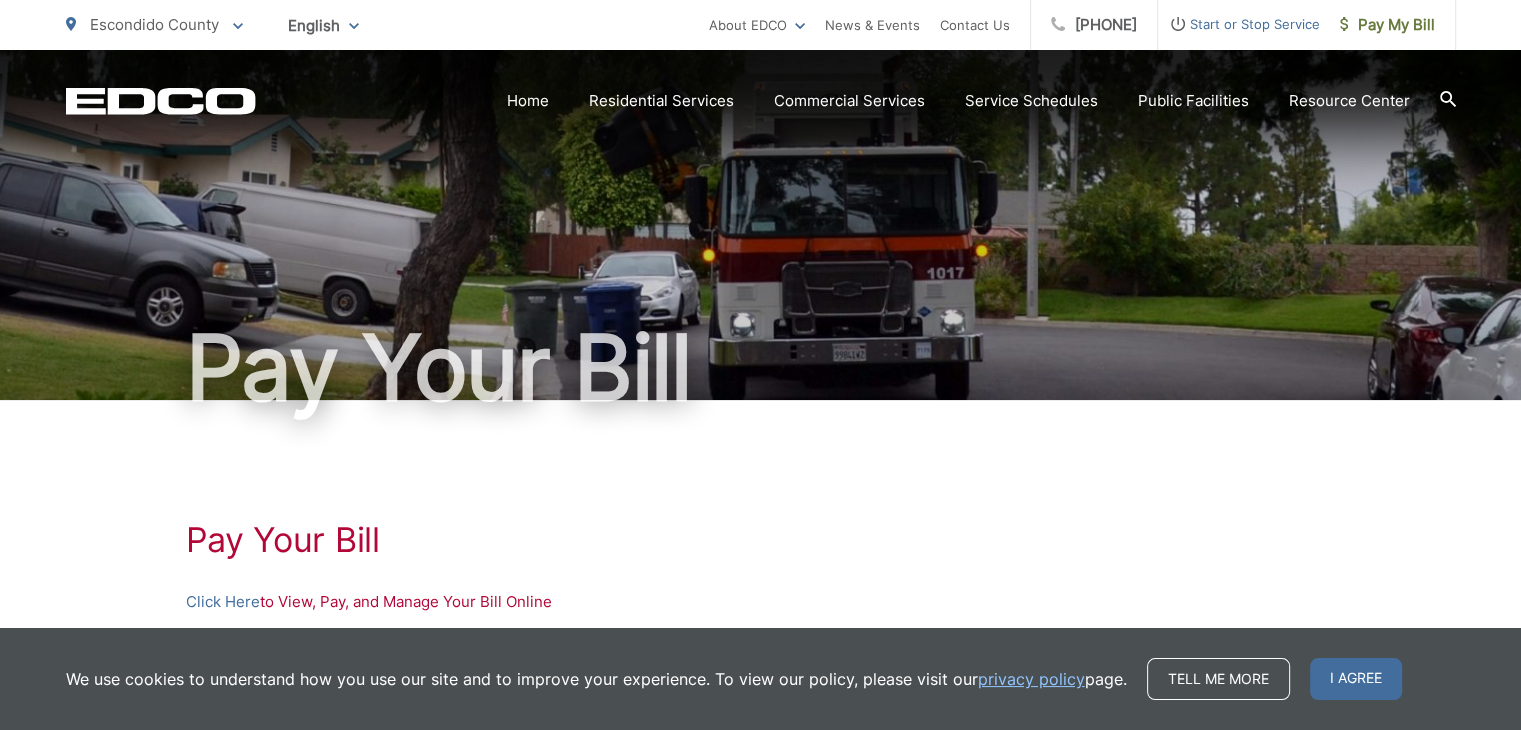 scroll, scrollTop: 200, scrollLeft: 0, axis: vertical 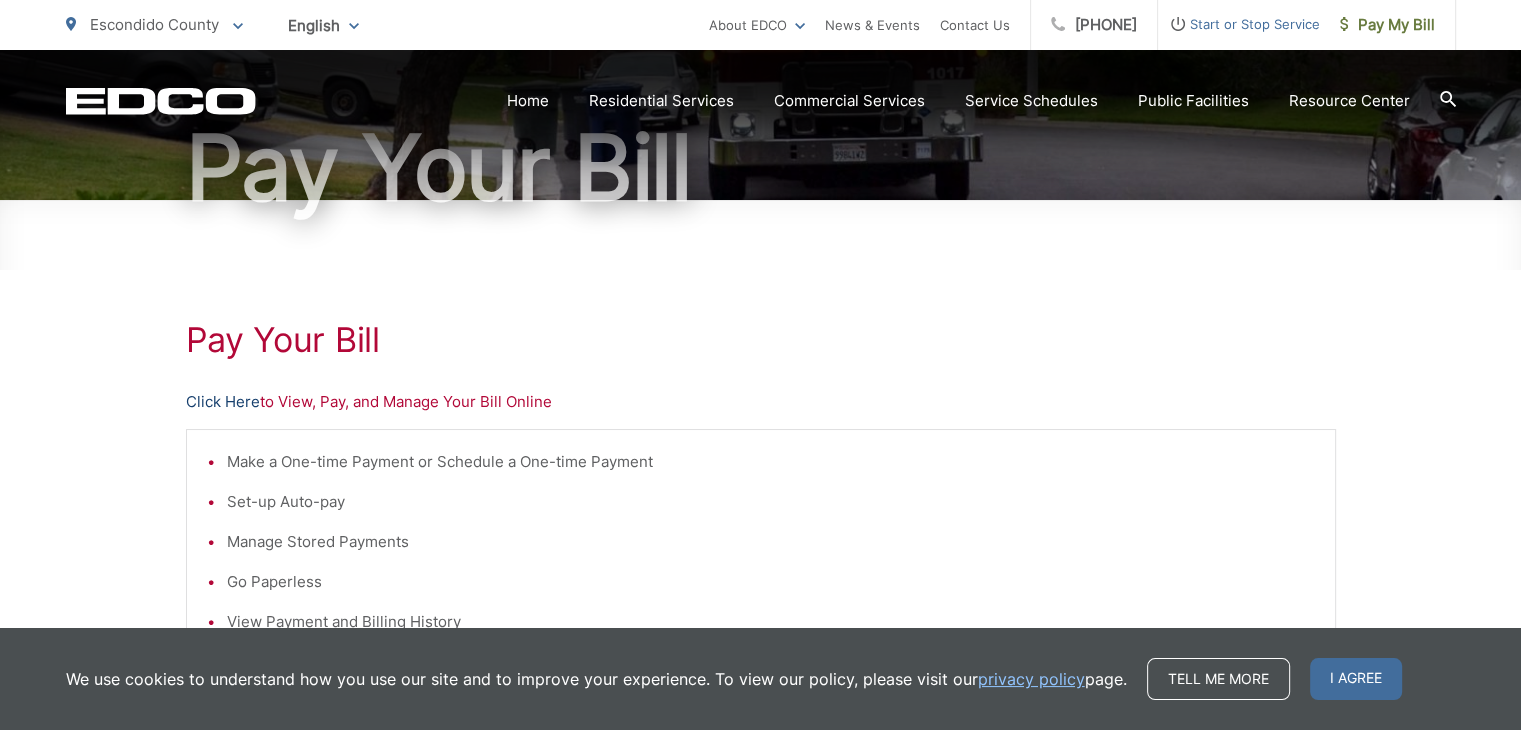 click on "Click Here" at bounding box center [223, 402] 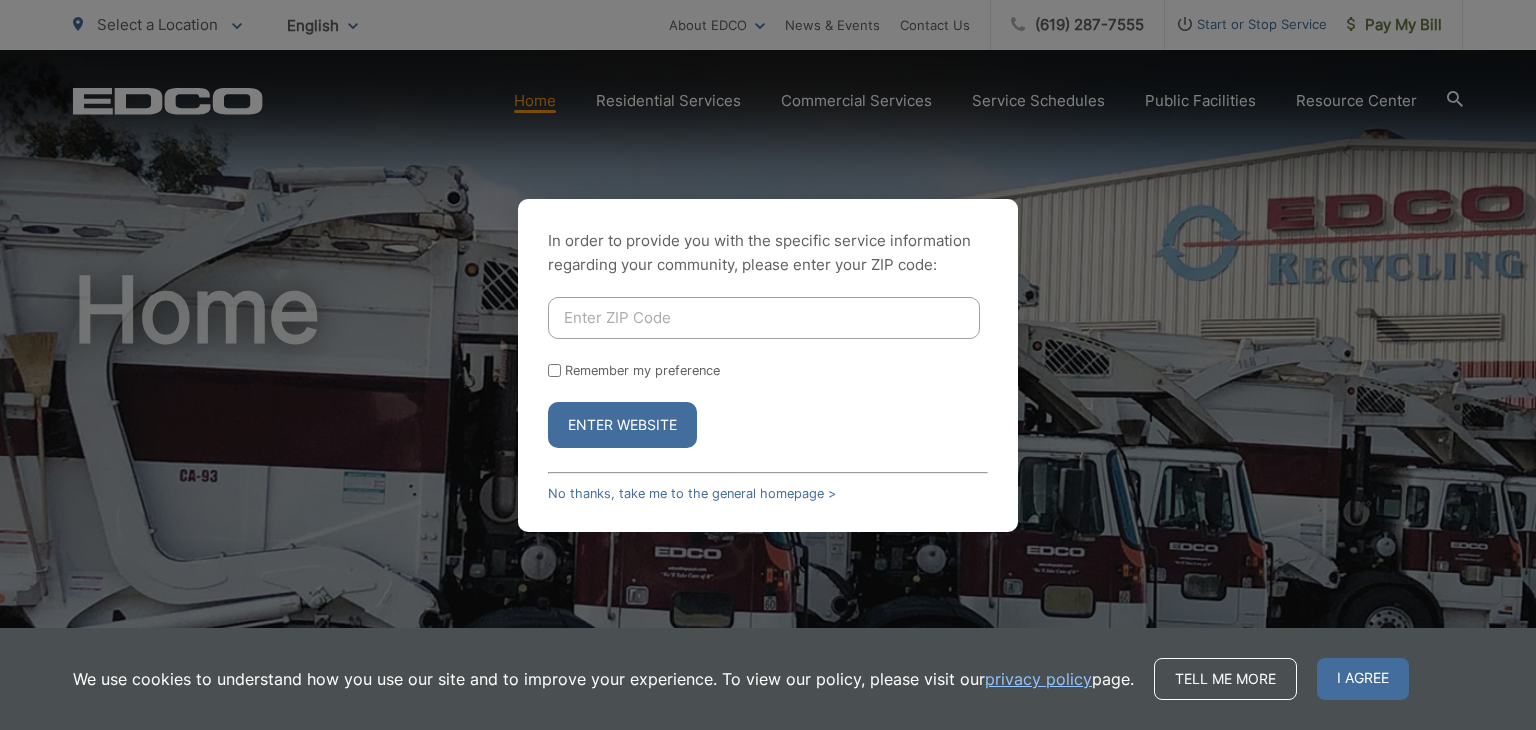 scroll, scrollTop: 0, scrollLeft: 0, axis: both 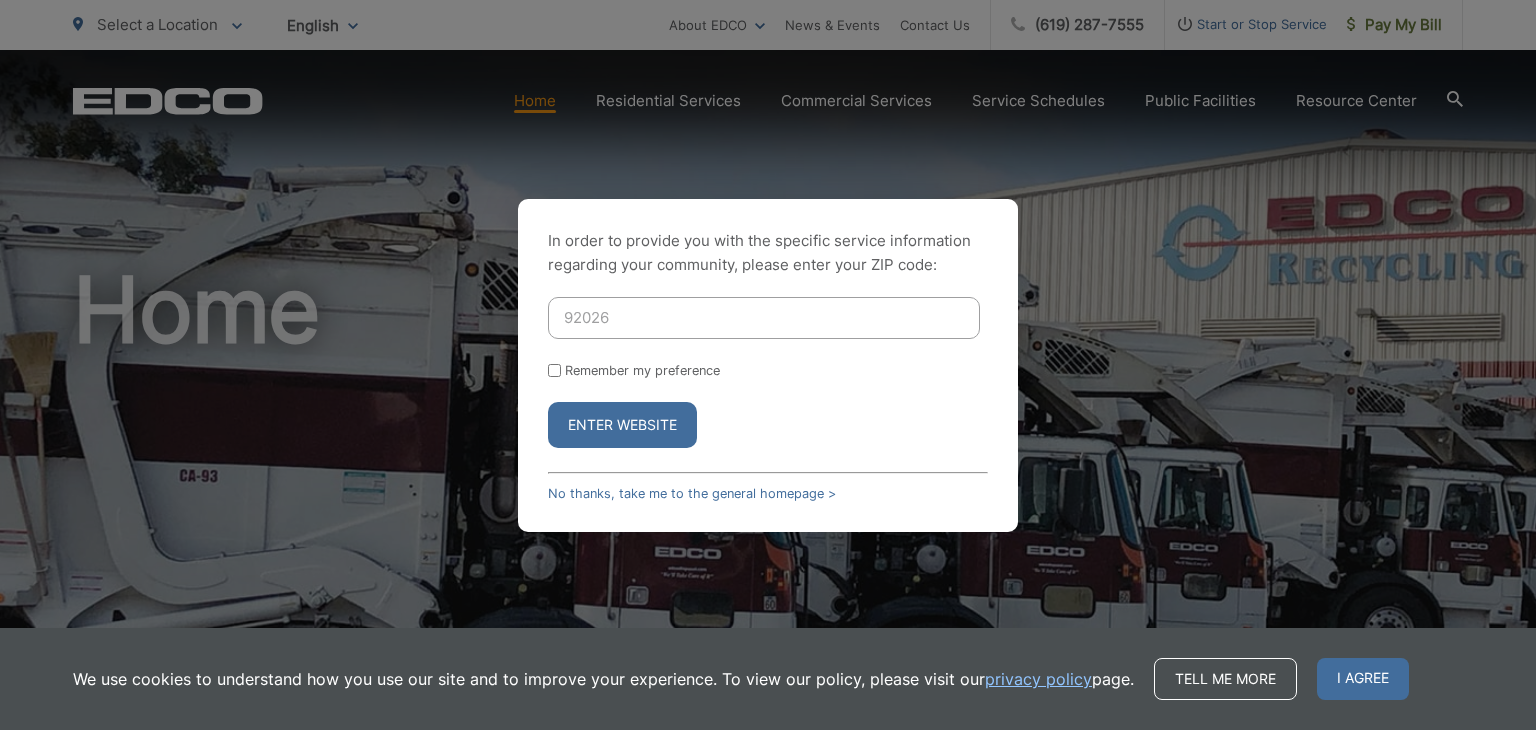 type on "92026" 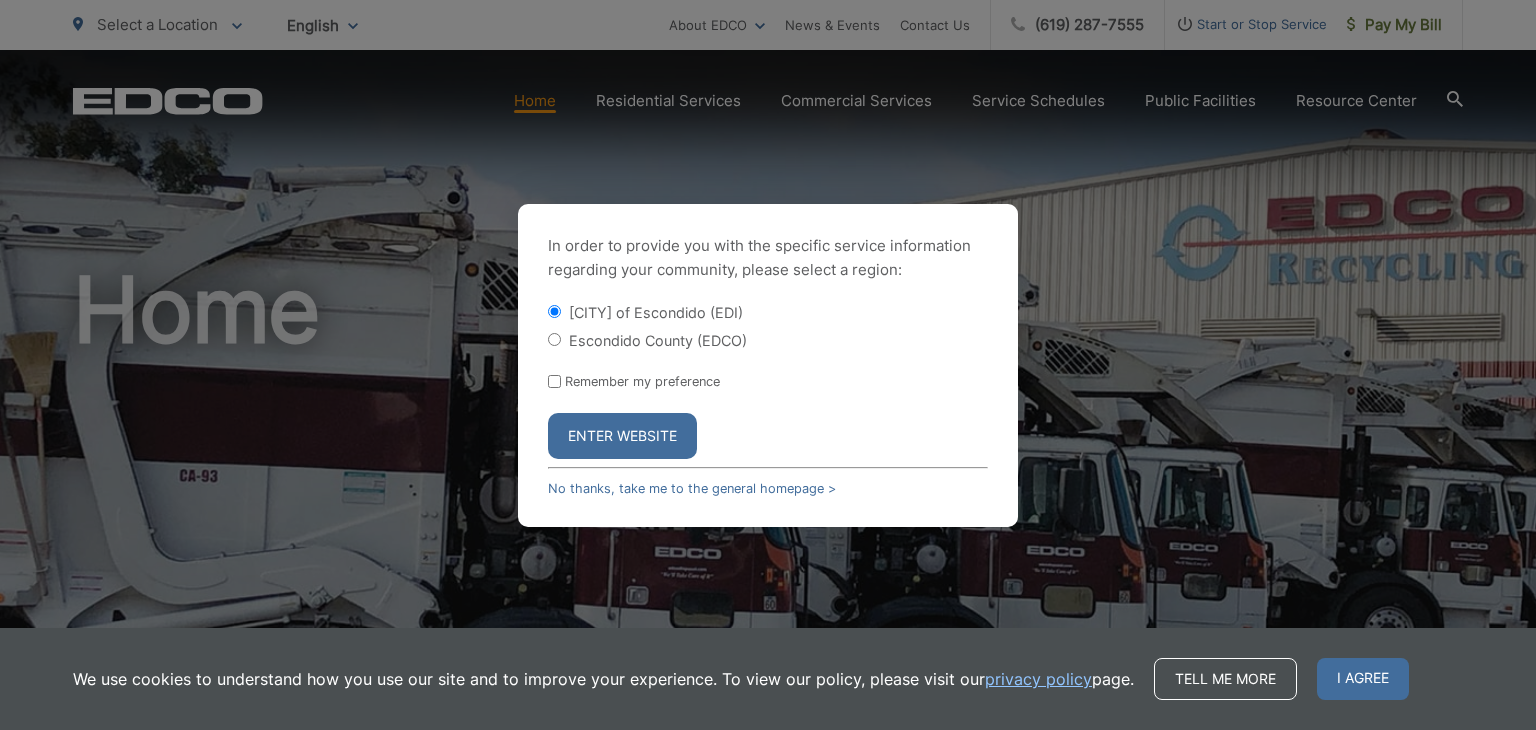 click on "Escondido County (EDCO)" at bounding box center (554, 339) 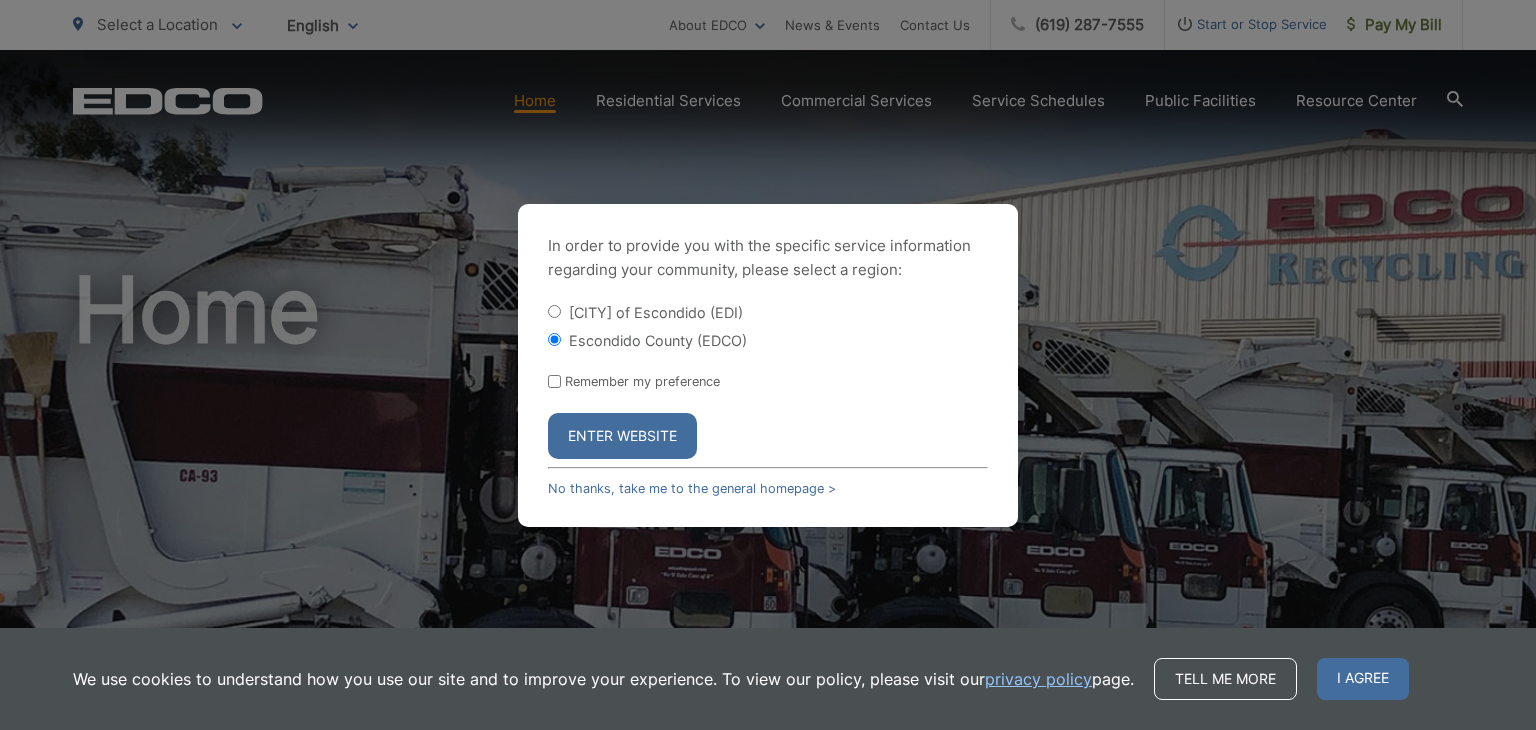 click on "Enter Website" at bounding box center (622, 436) 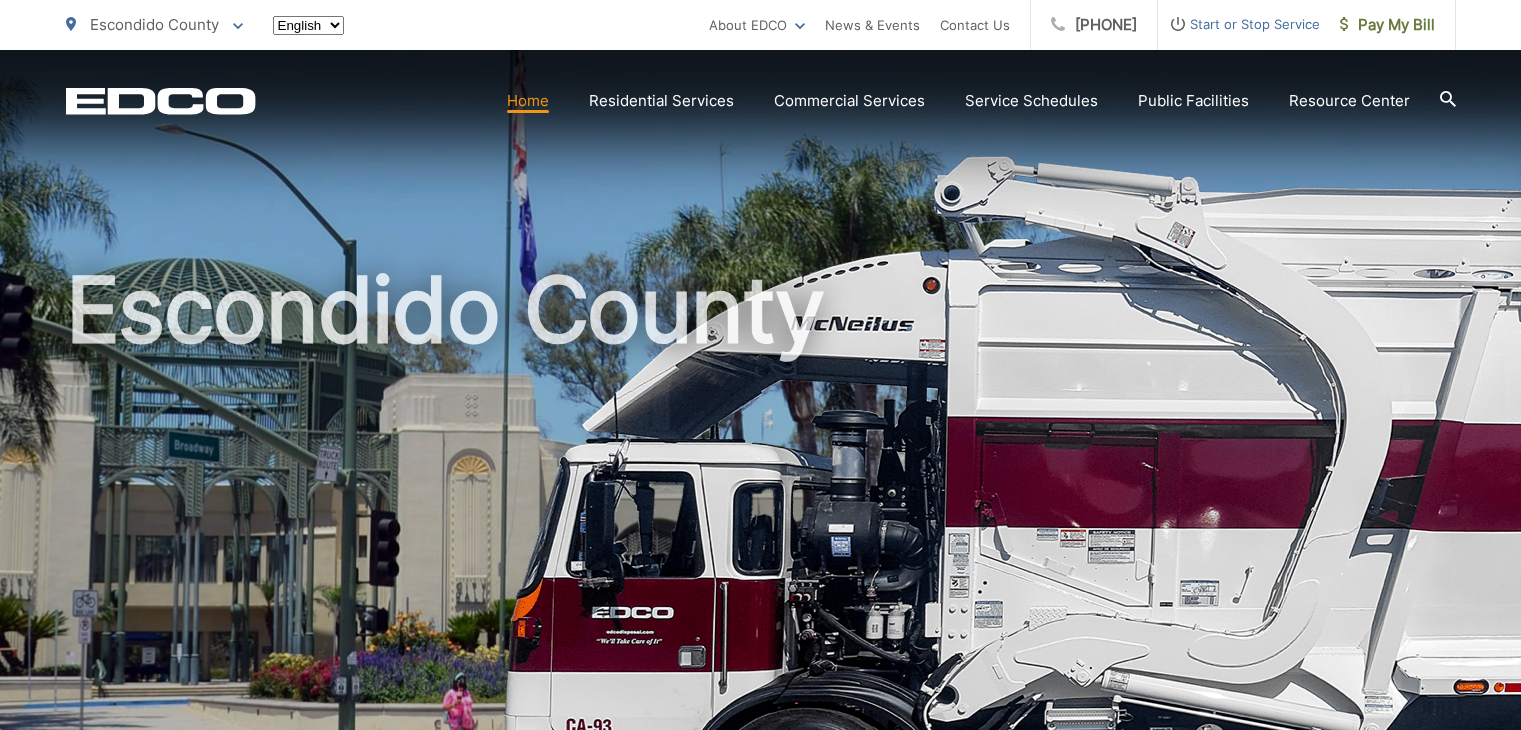 scroll, scrollTop: 0, scrollLeft: 0, axis: both 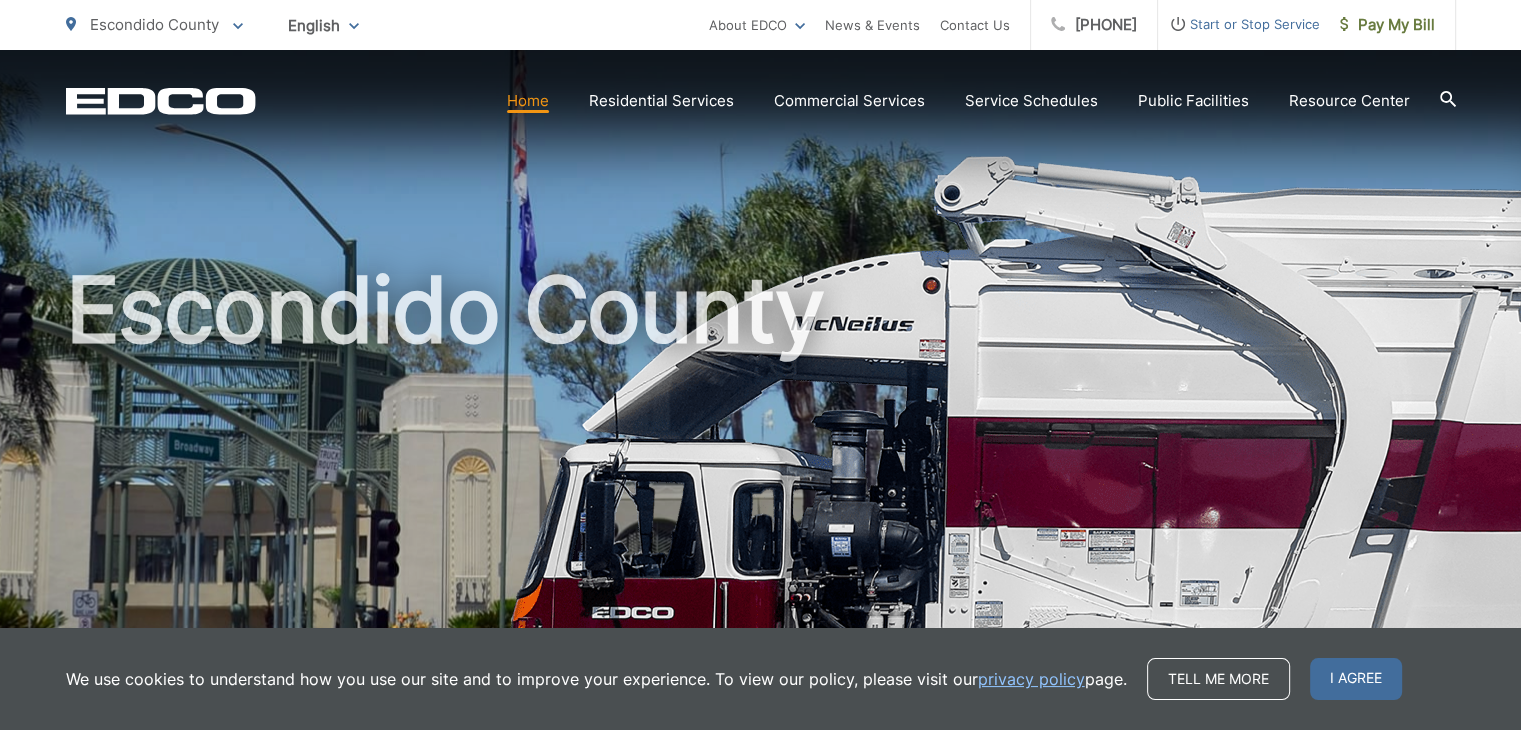 click on "Escondido [COUNTY]
To change your zip code, enter it below and press change.
Change
Take me to the general homepage
Clear preferences (STAGE ONLY)
Please specify your region:
Not sure which region?   Enter your full address.
EDCO service may not be available in your area. You can access our  general site
English" at bounding box center [387, 25] 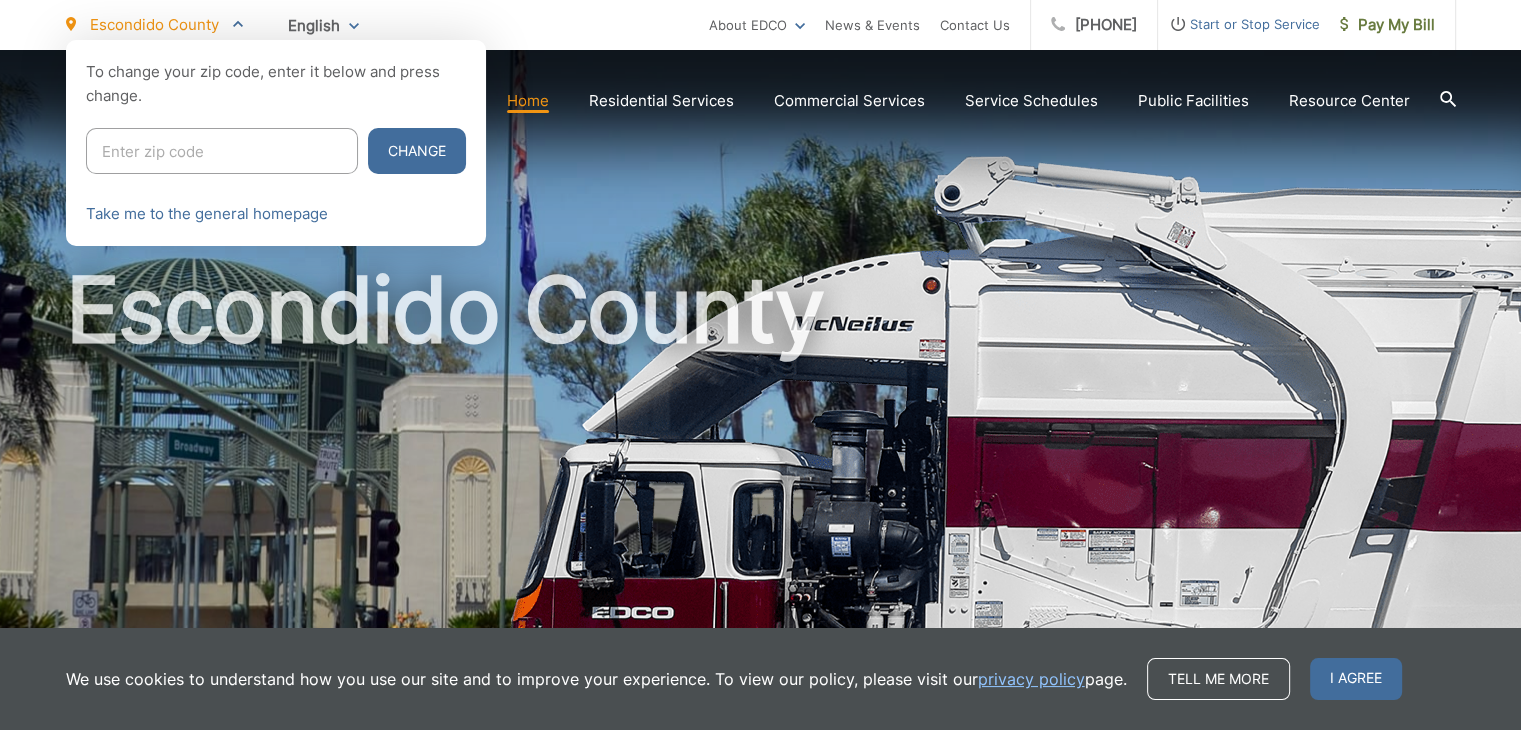 click on "Escondido [COUNTY]
To change your zip code, enter it below and press change.
Change
Take me to the general homepage
Clear preferences (STAGE ONLY)
Please specify your region:
Not sure which region?   Enter your full address.
EDCO service may not be available in your area. You can access our  general site
English" at bounding box center [387, 25] 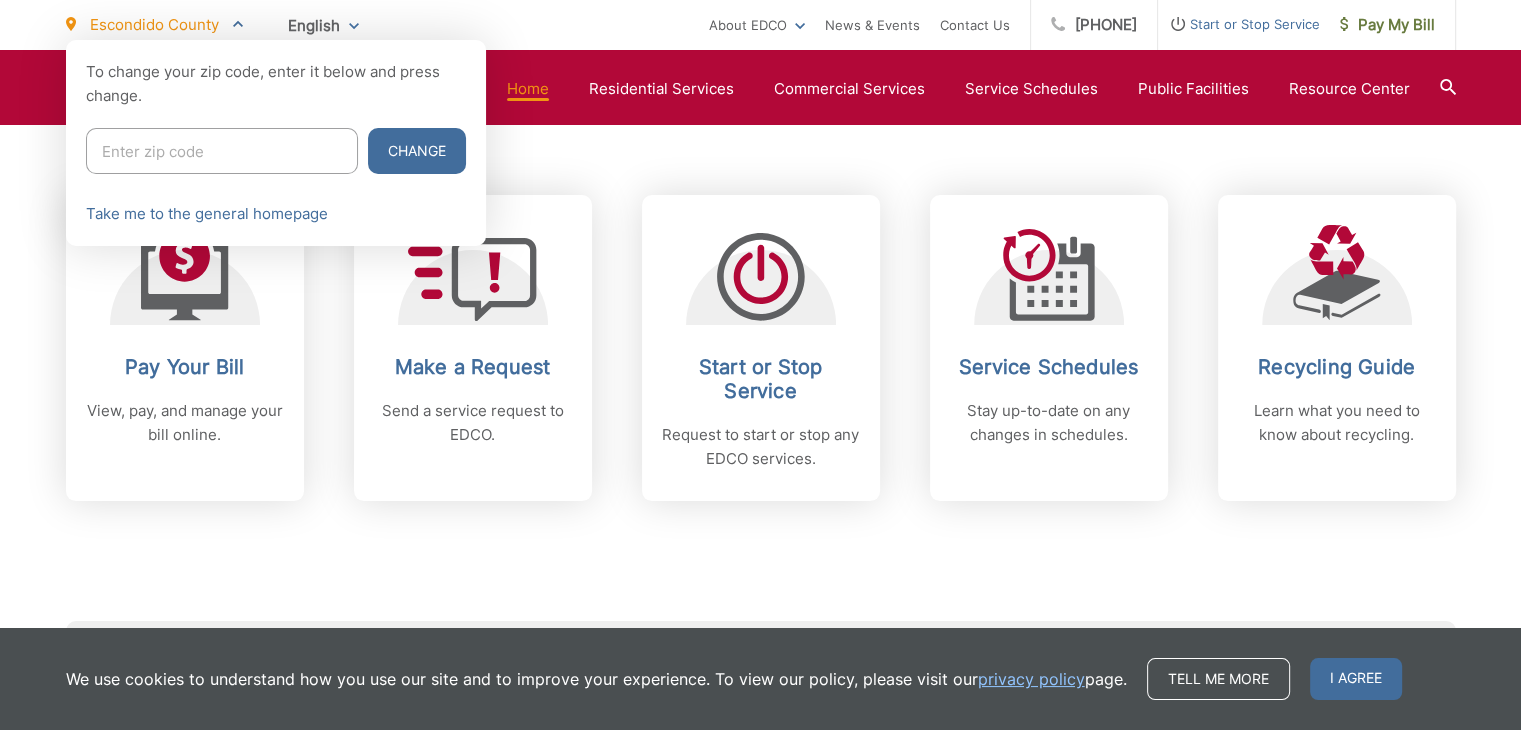 scroll, scrollTop: 700, scrollLeft: 0, axis: vertical 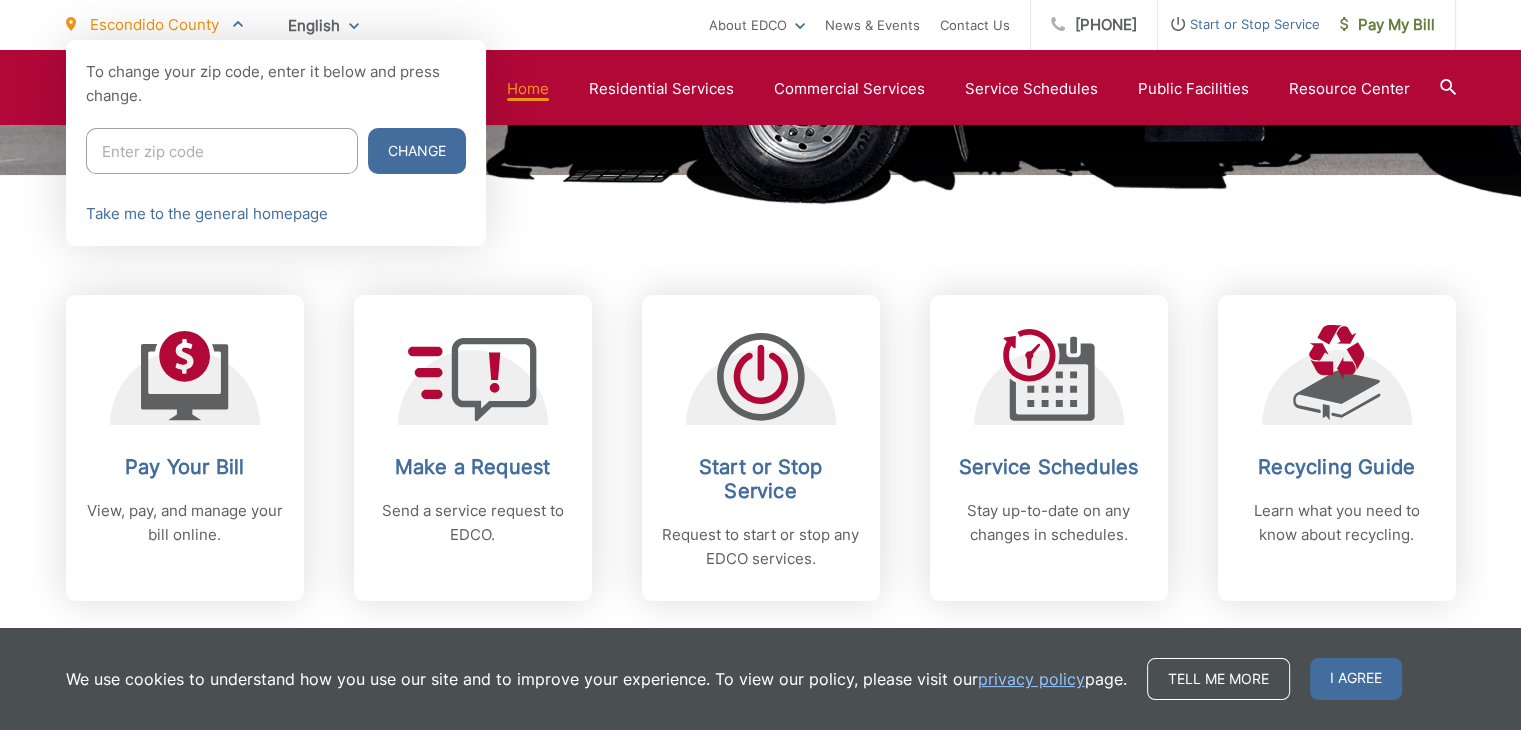 click at bounding box center (760, 405) 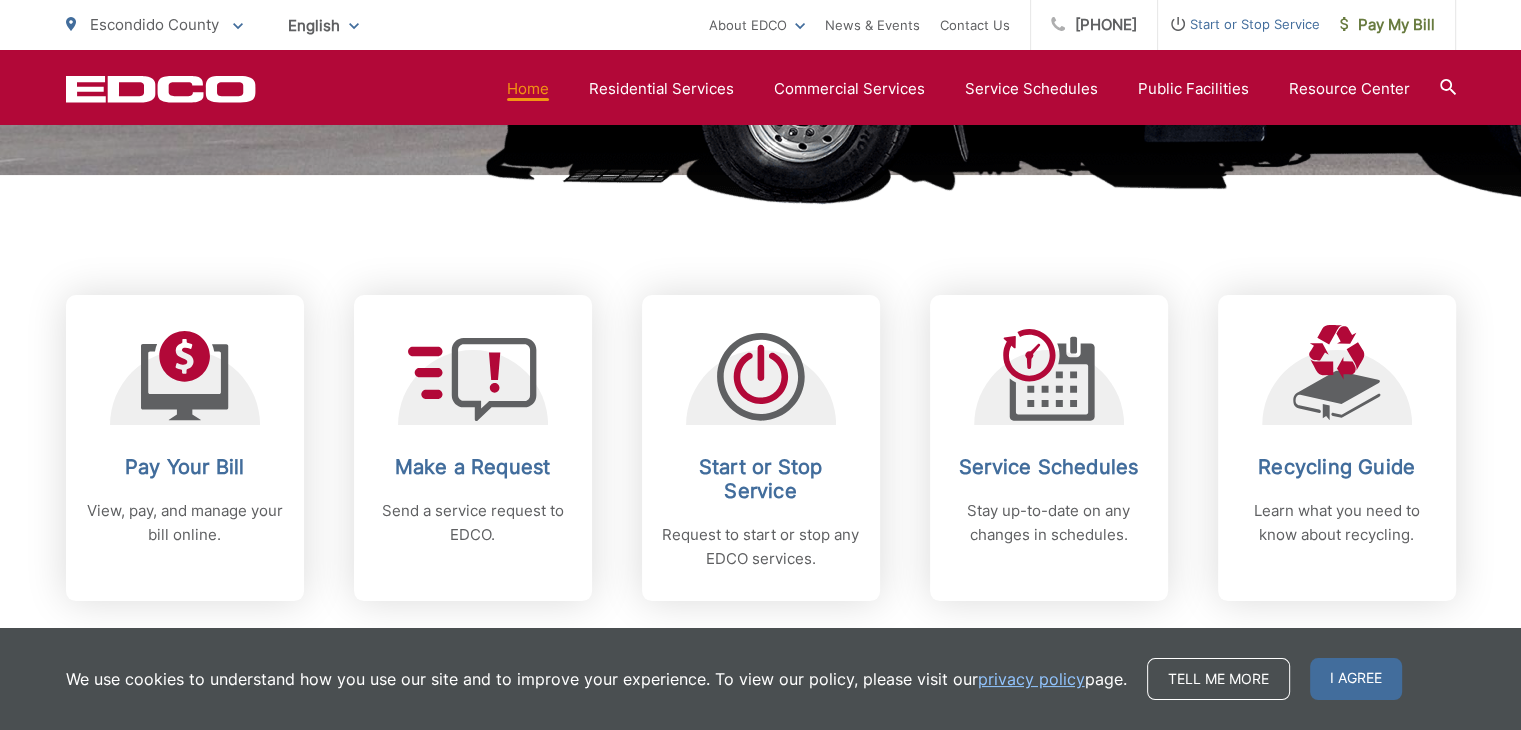 click on "Pay Your Bill
View, pay, and manage your bill online." at bounding box center [185, 448] 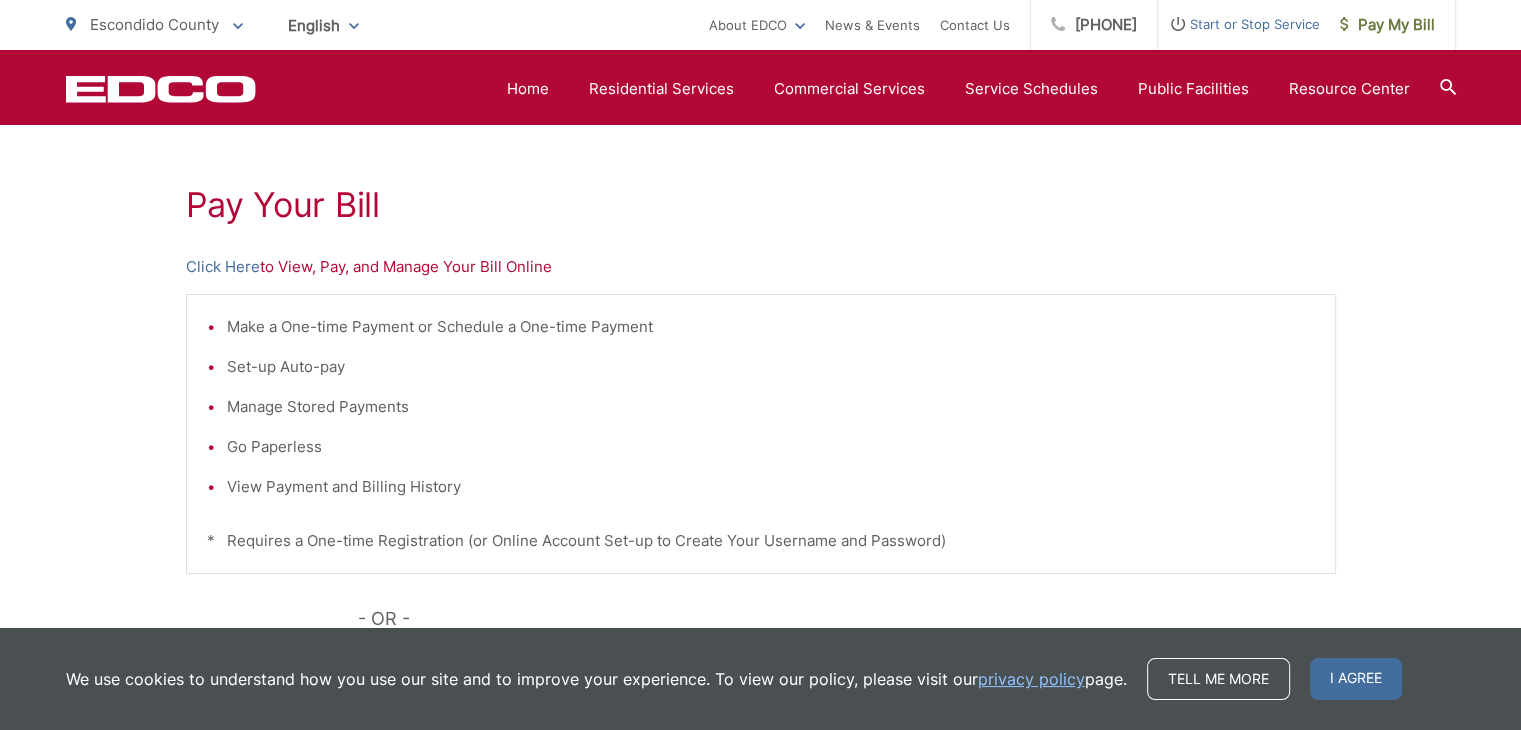 scroll, scrollTop: 300, scrollLeft: 0, axis: vertical 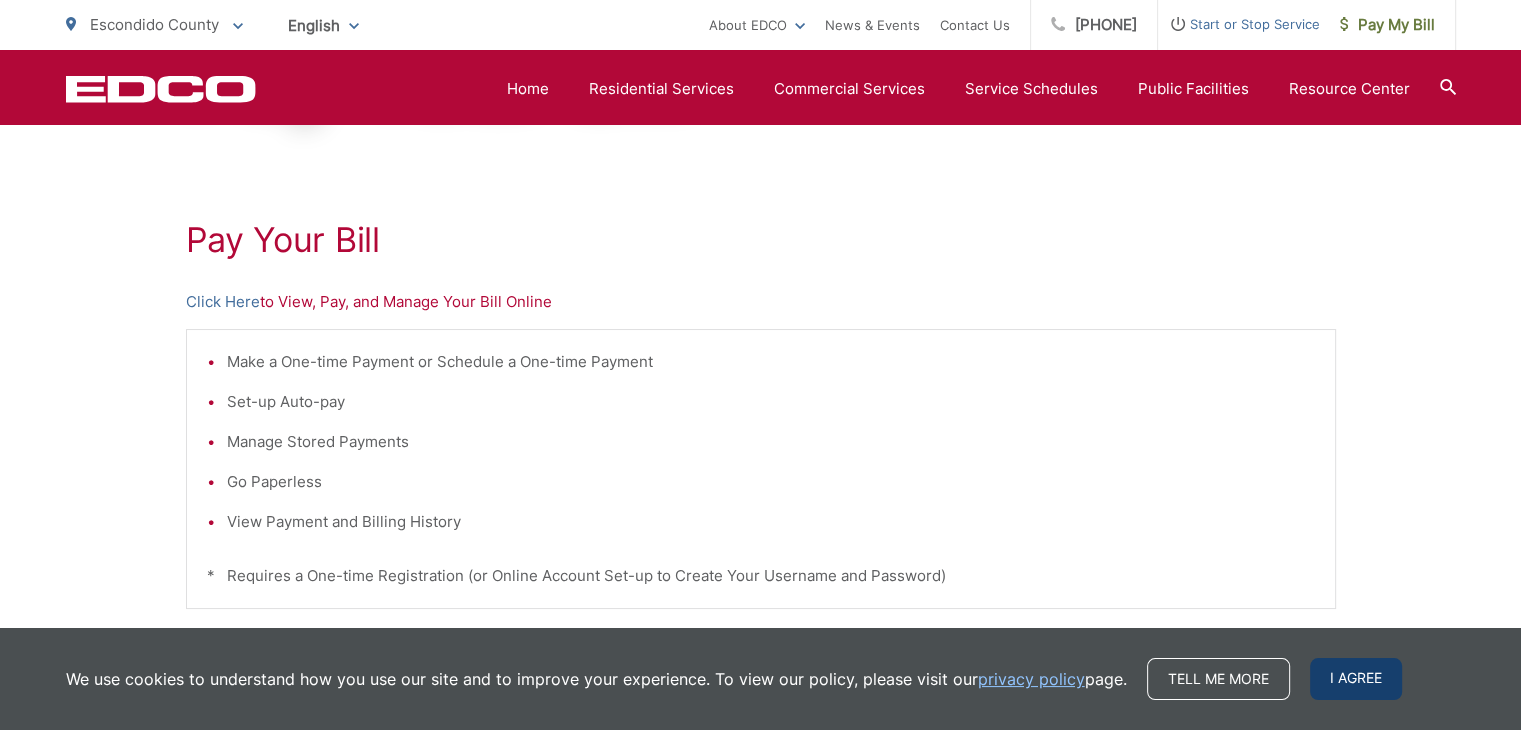 click on "I agree" at bounding box center (1356, 679) 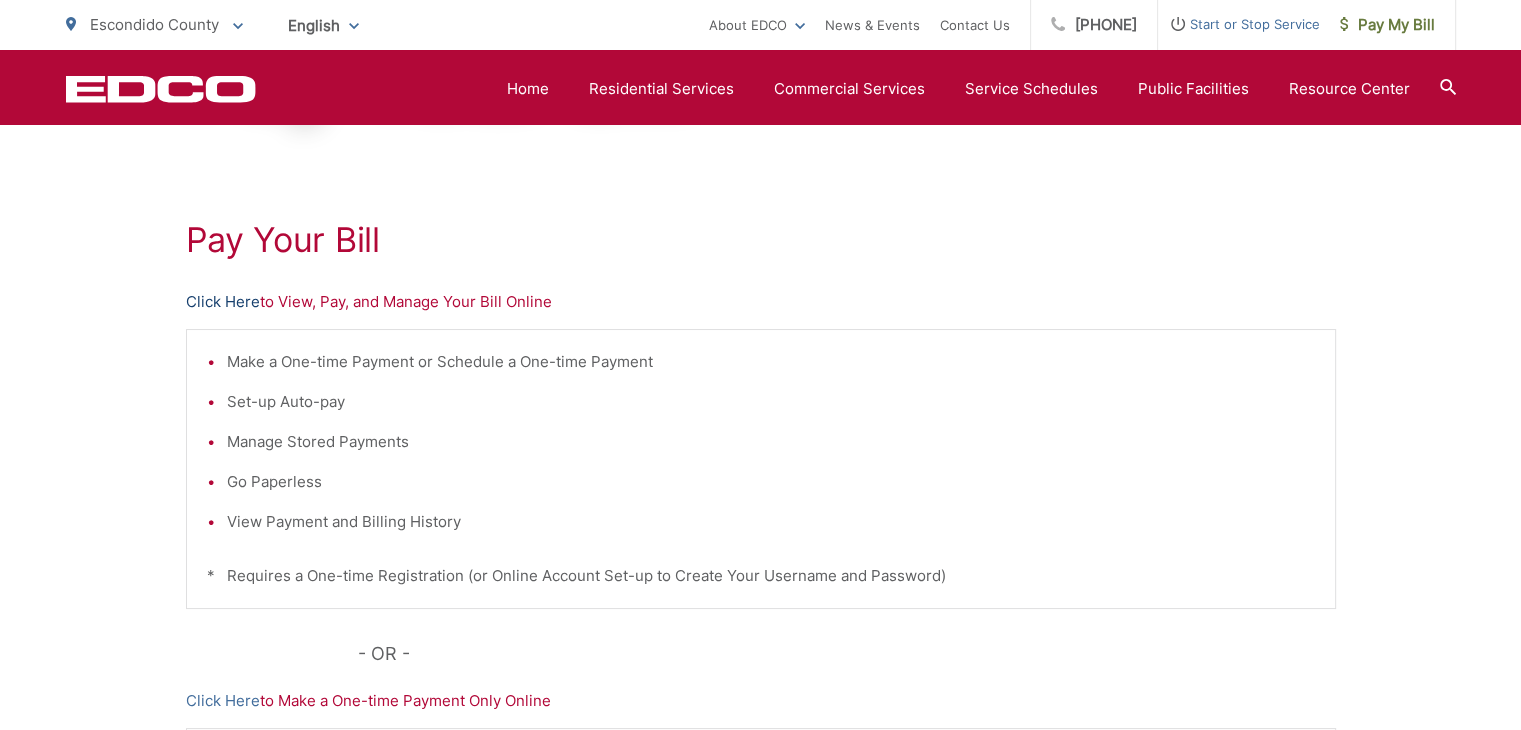 click on "Click Here" at bounding box center [223, 302] 